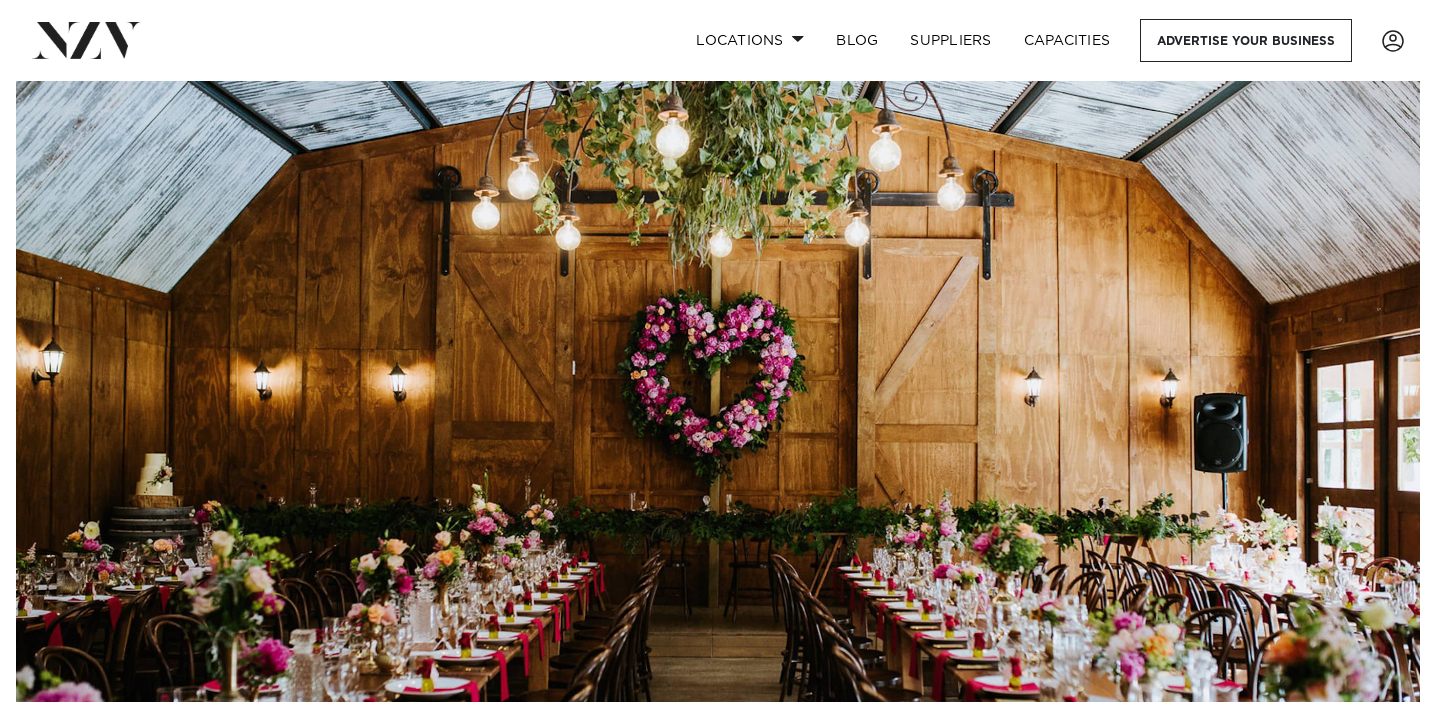 scroll, scrollTop: 0, scrollLeft: 0, axis: both 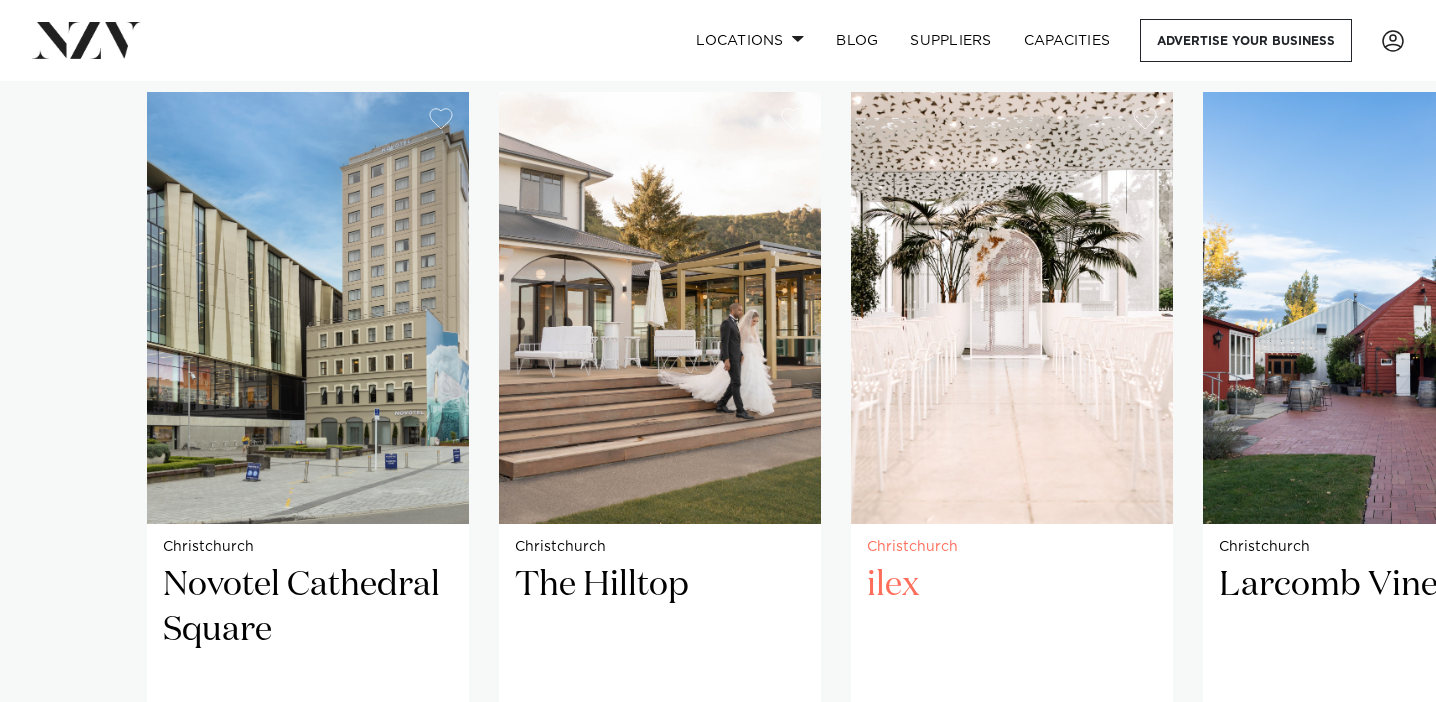click on "ilex" at bounding box center (1012, 630) 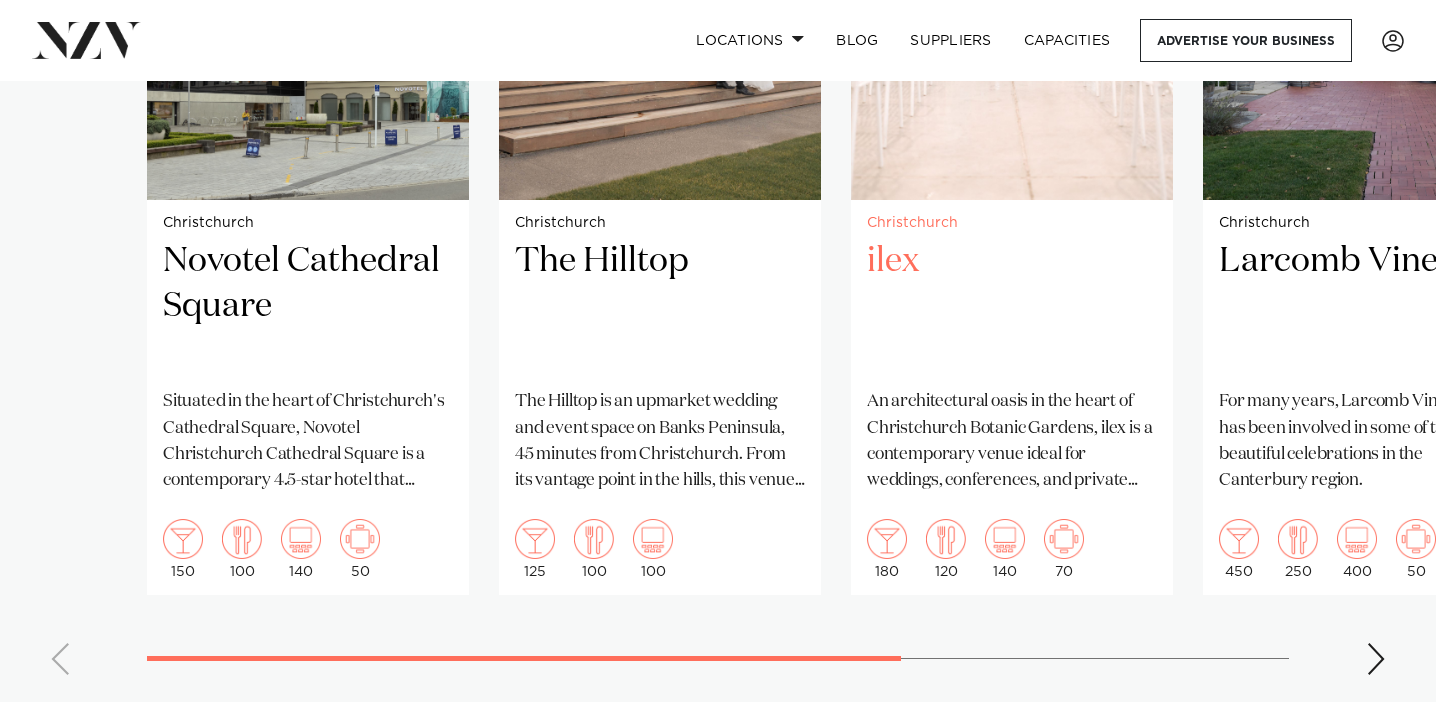 scroll, scrollTop: 1728, scrollLeft: 0, axis: vertical 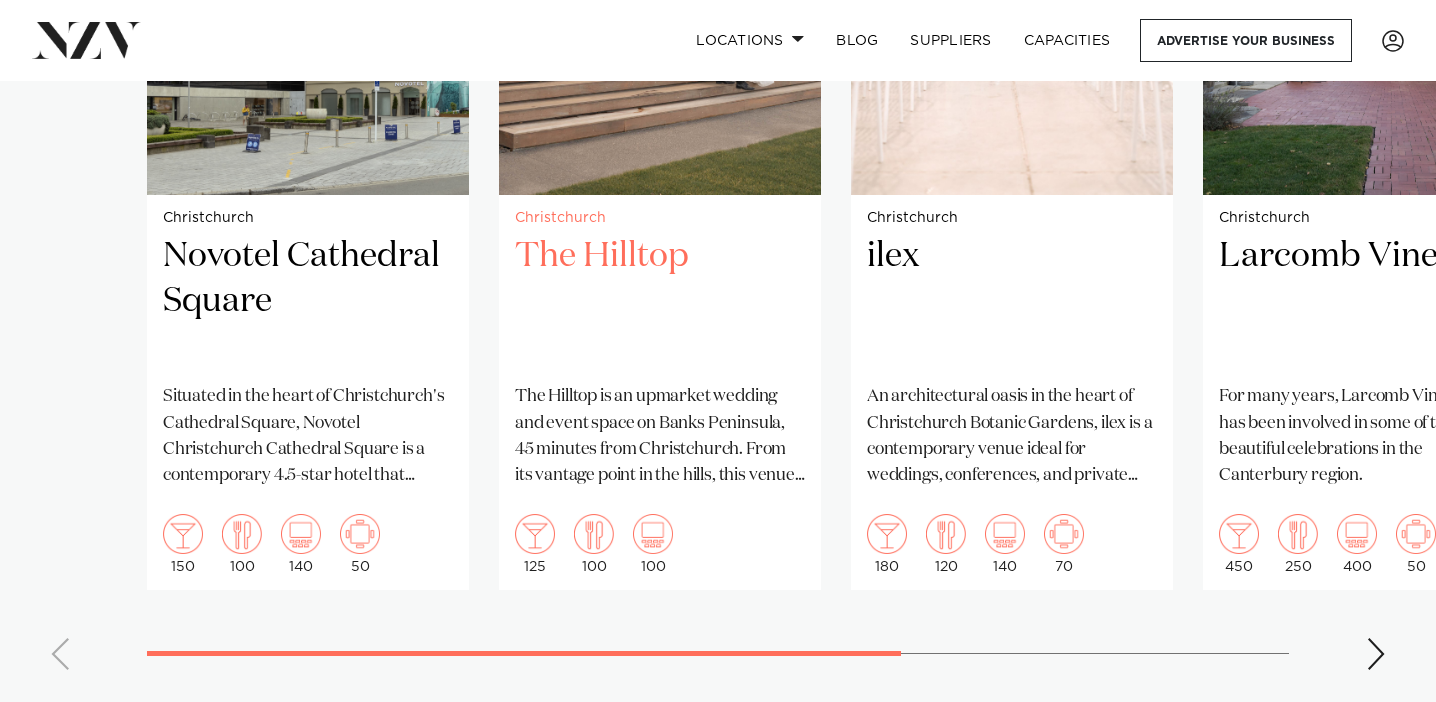 click on "The Hilltop" at bounding box center [660, 301] 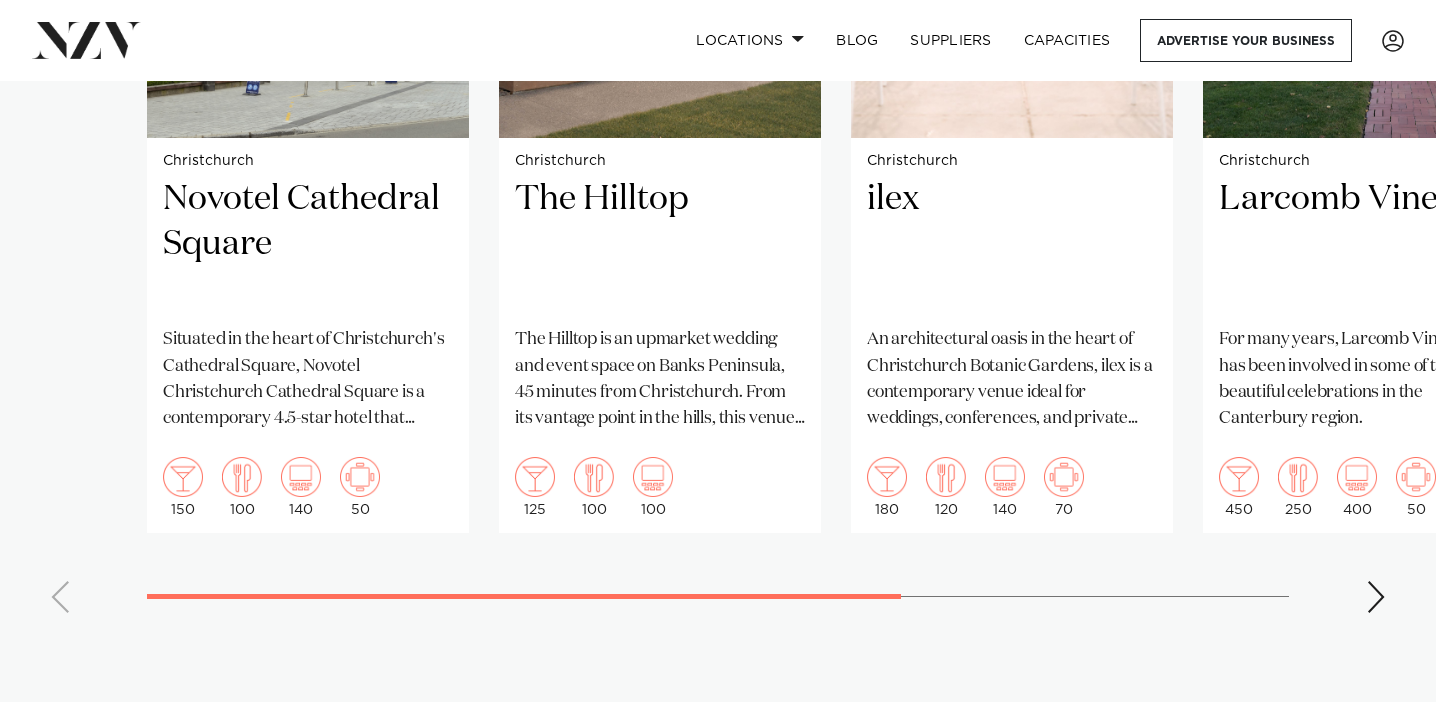 scroll, scrollTop: 1783, scrollLeft: 0, axis: vertical 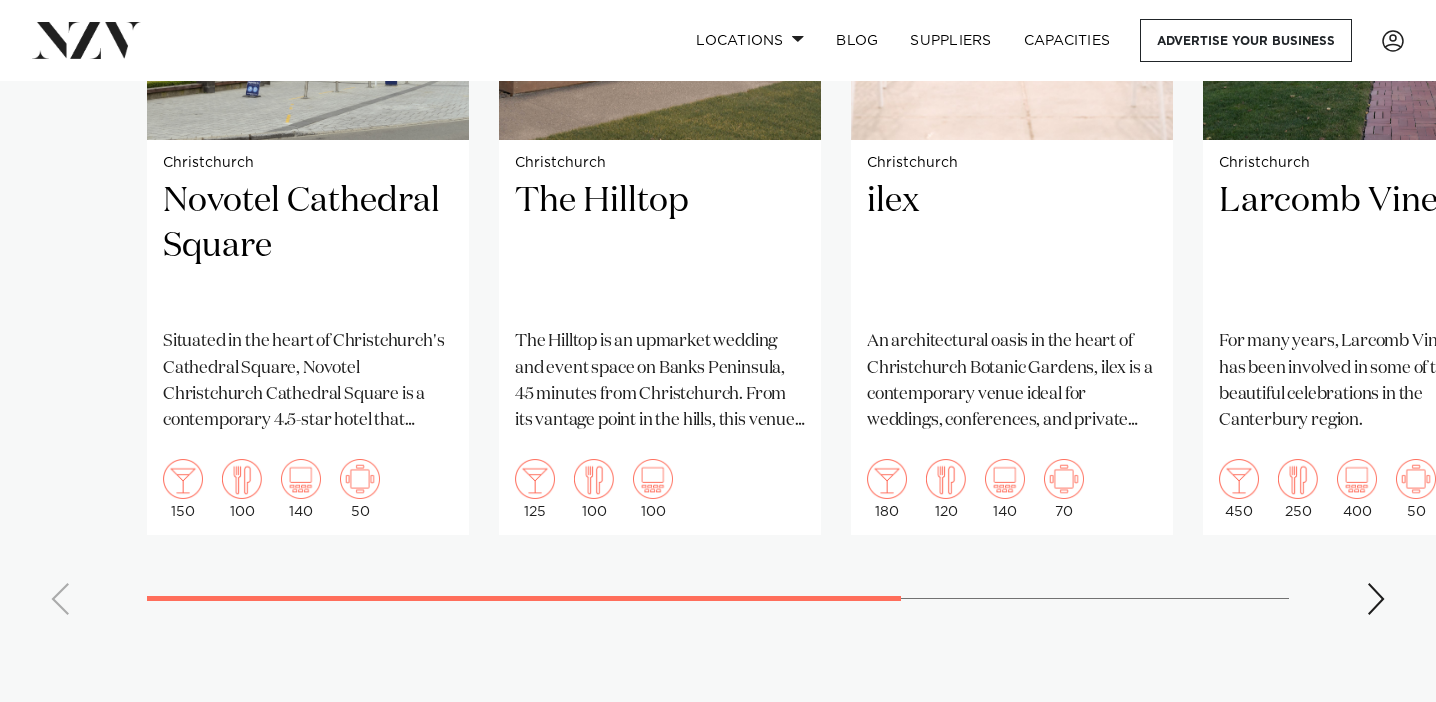 click on "Christchurch
Novotel Cathedral Square
Situated in the heart of Christchurch's Cathedral Square, Novotel Christchurch Cathedral Square is a contemporary 4.5-star hotel that combines modern design with a prime central location. Just 60 metres from the Te Pae Christchurch Convention Centre, it offers an ideal setting for both business and leisure travellers.
150
100
140
50" at bounding box center [718, 169] 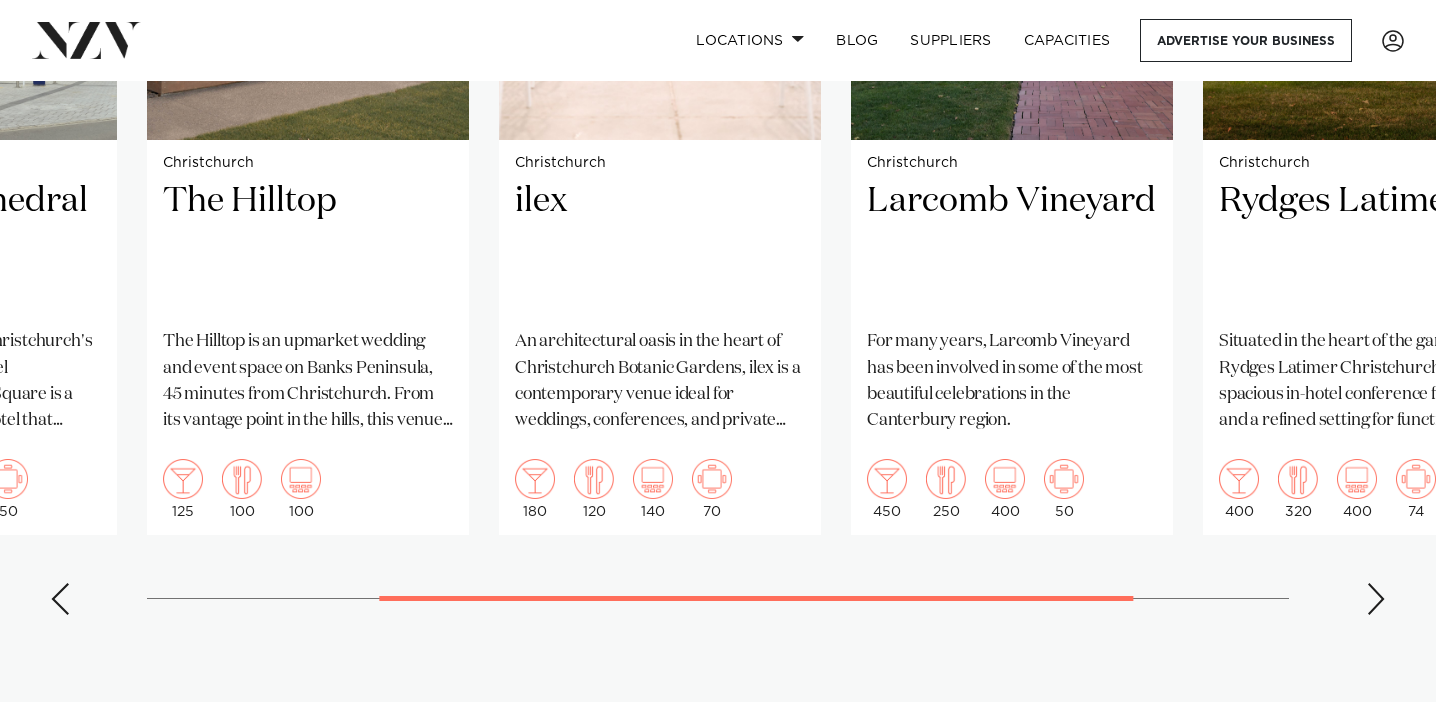 click at bounding box center [1376, 599] 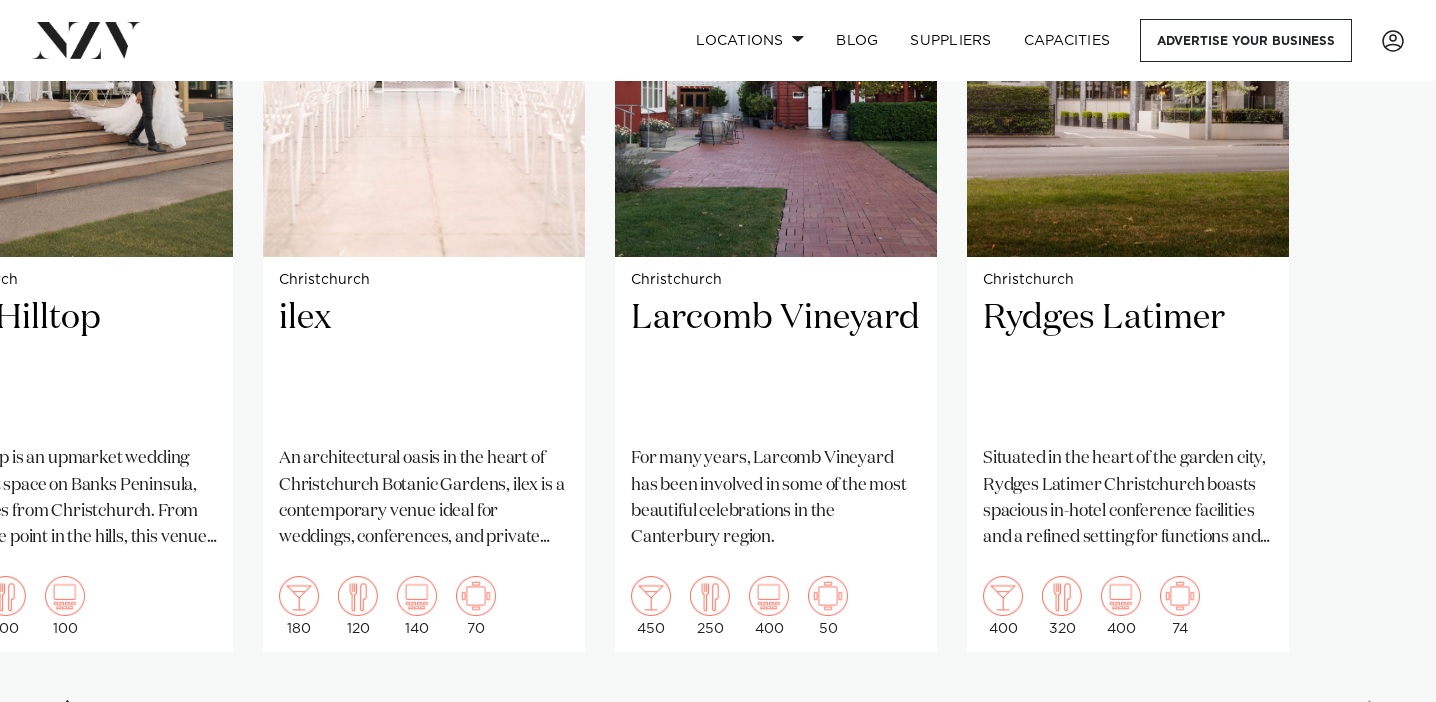 scroll, scrollTop: 1669, scrollLeft: 0, axis: vertical 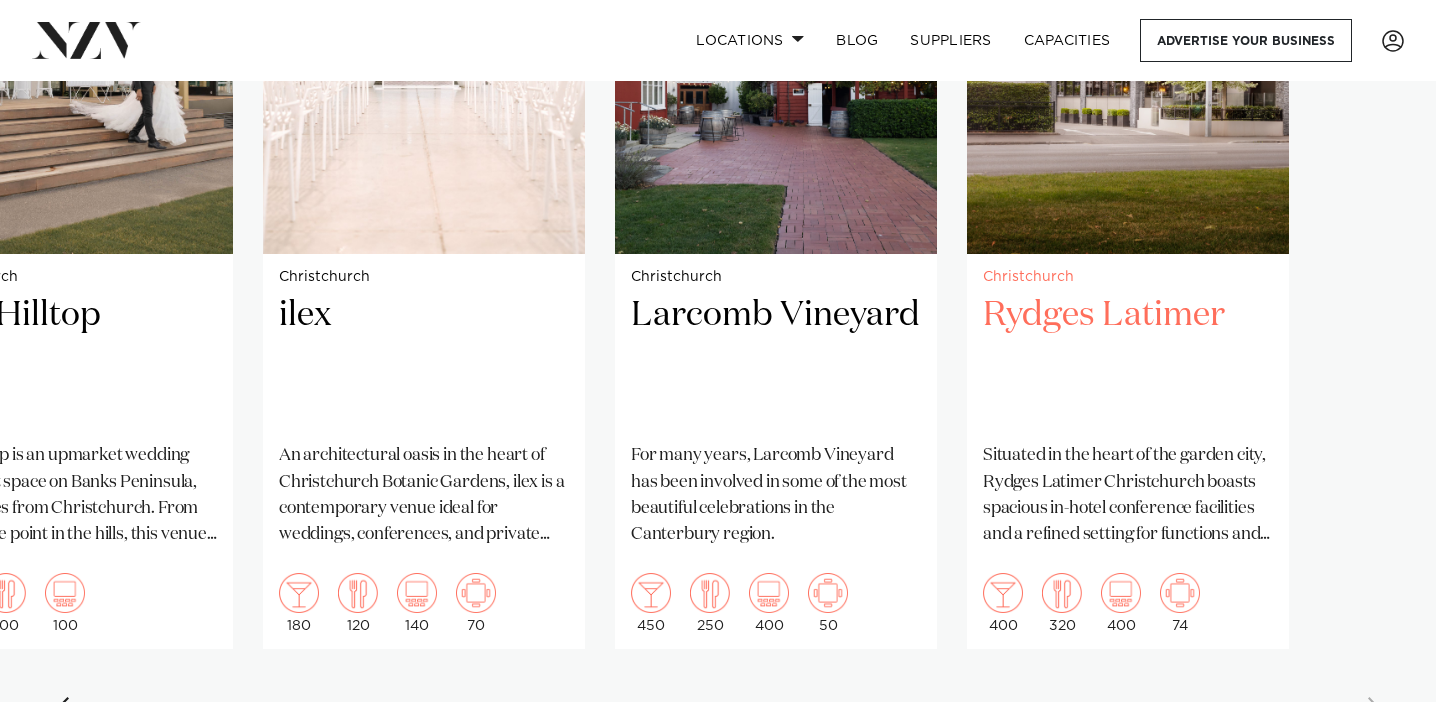 click on "Rydges Latimer" at bounding box center (1128, 360) 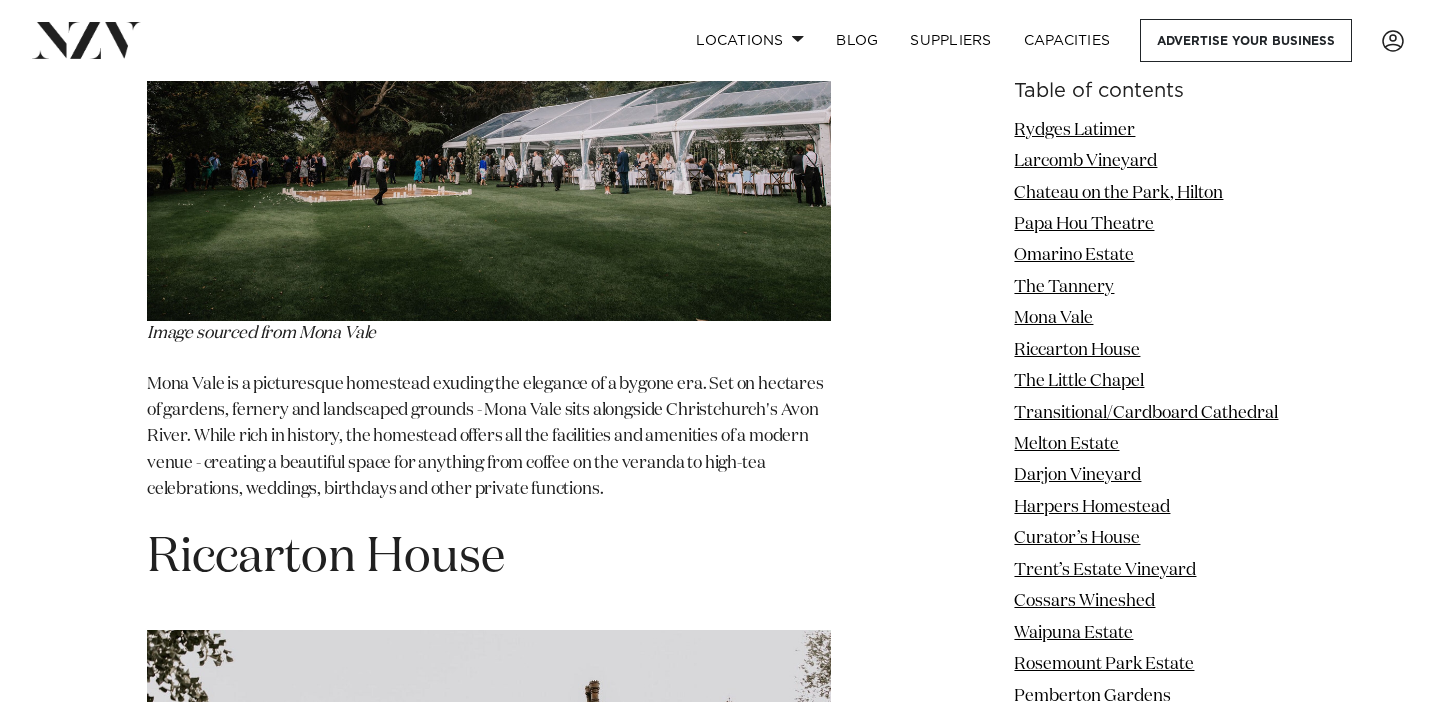 scroll, scrollTop: 7274, scrollLeft: 0, axis: vertical 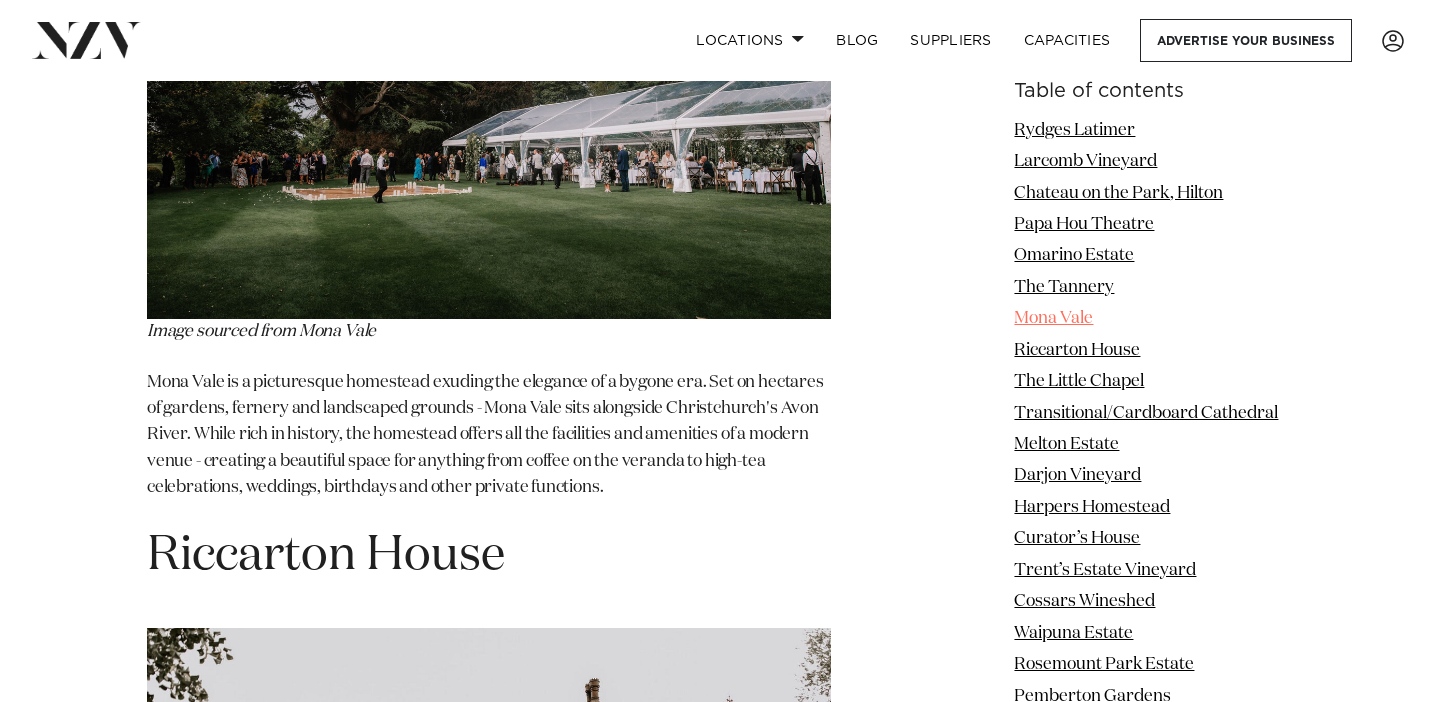 click on "Mona Vale" at bounding box center (1053, 319) 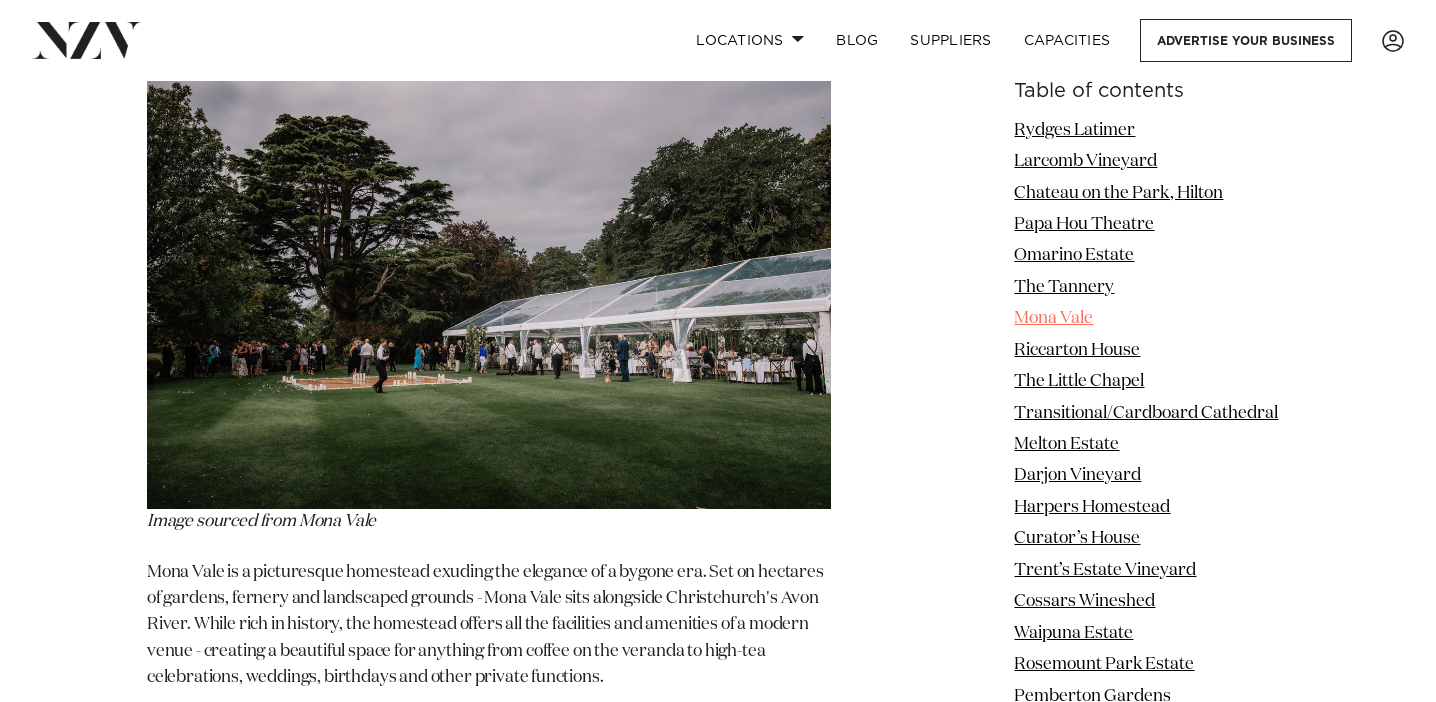 scroll, scrollTop: 6953, scrollLeft: 0, axis: vertical 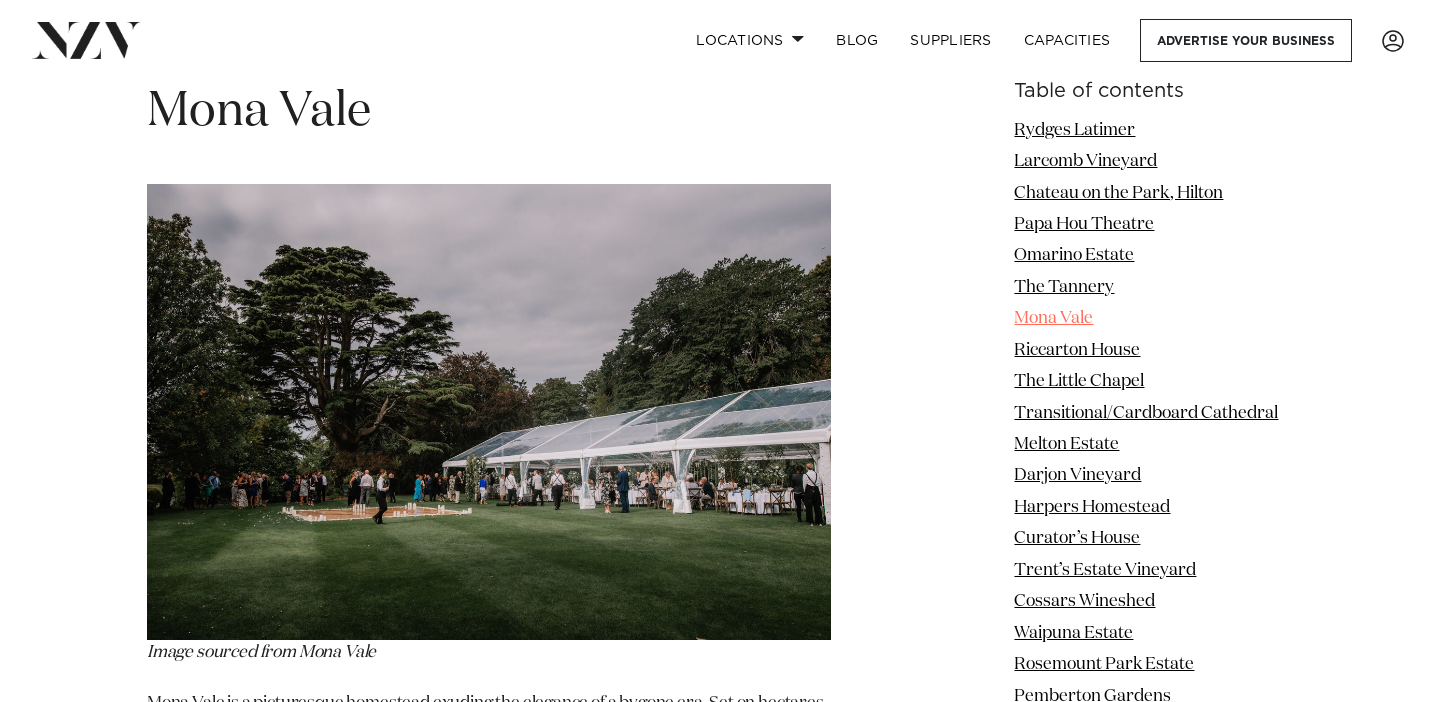 click on "Mona Vale" at bounding box center [1053, 319] 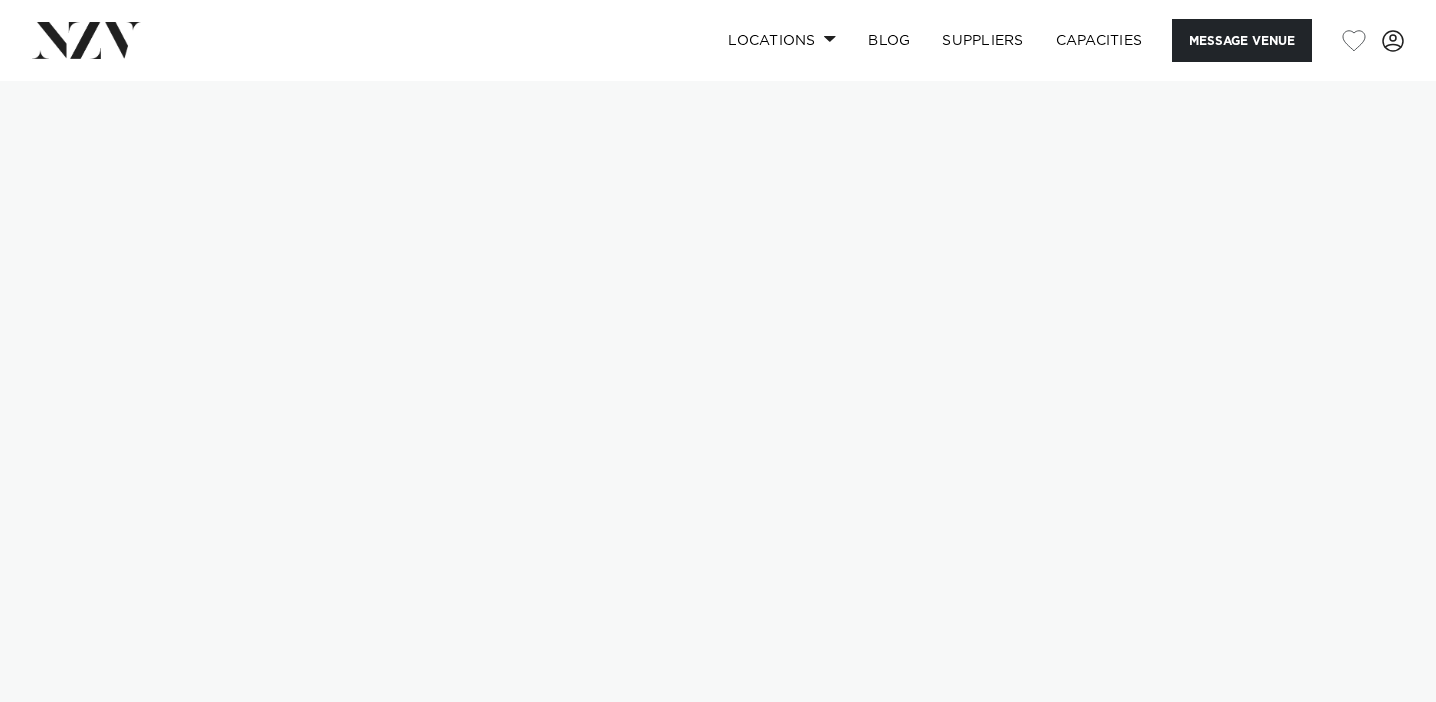 scroll, scrollTop: 0, scrollLeft: 0, axis: both 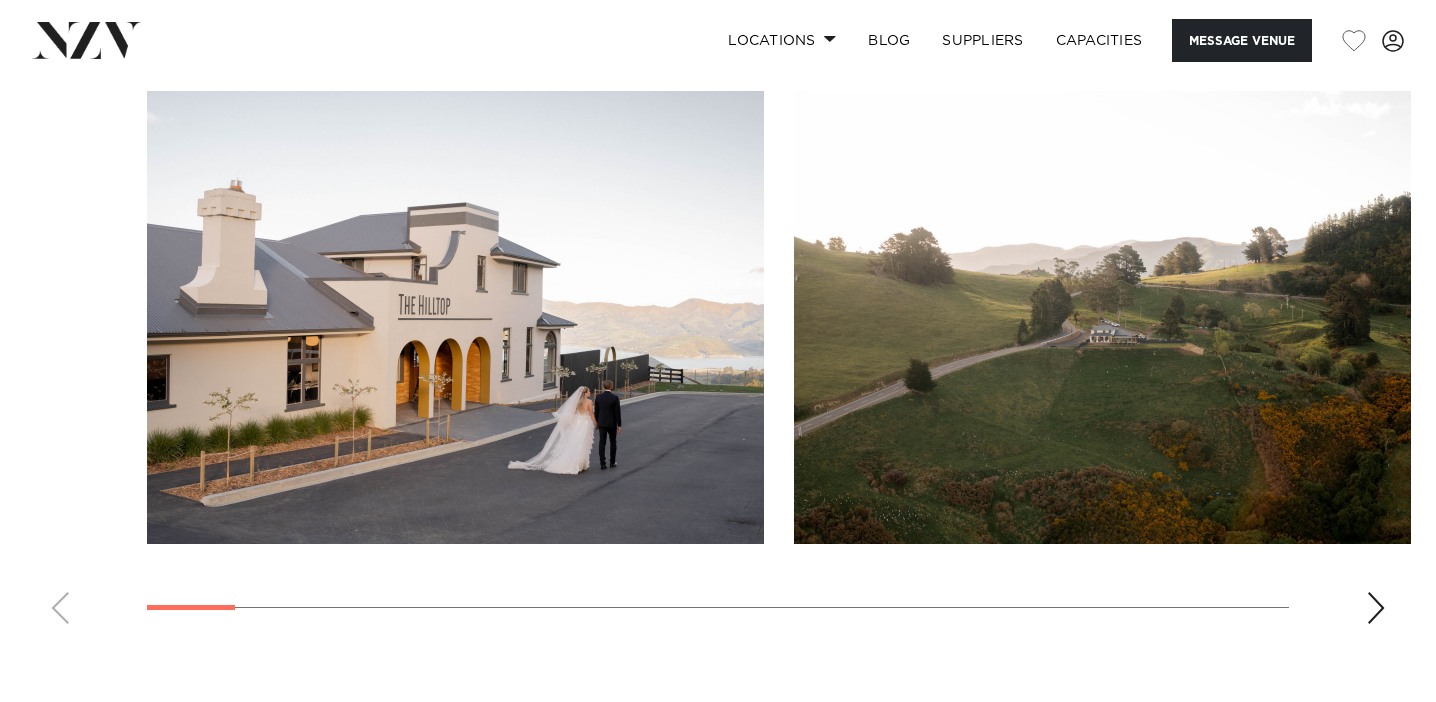 click at bounding box center (1376, 608) 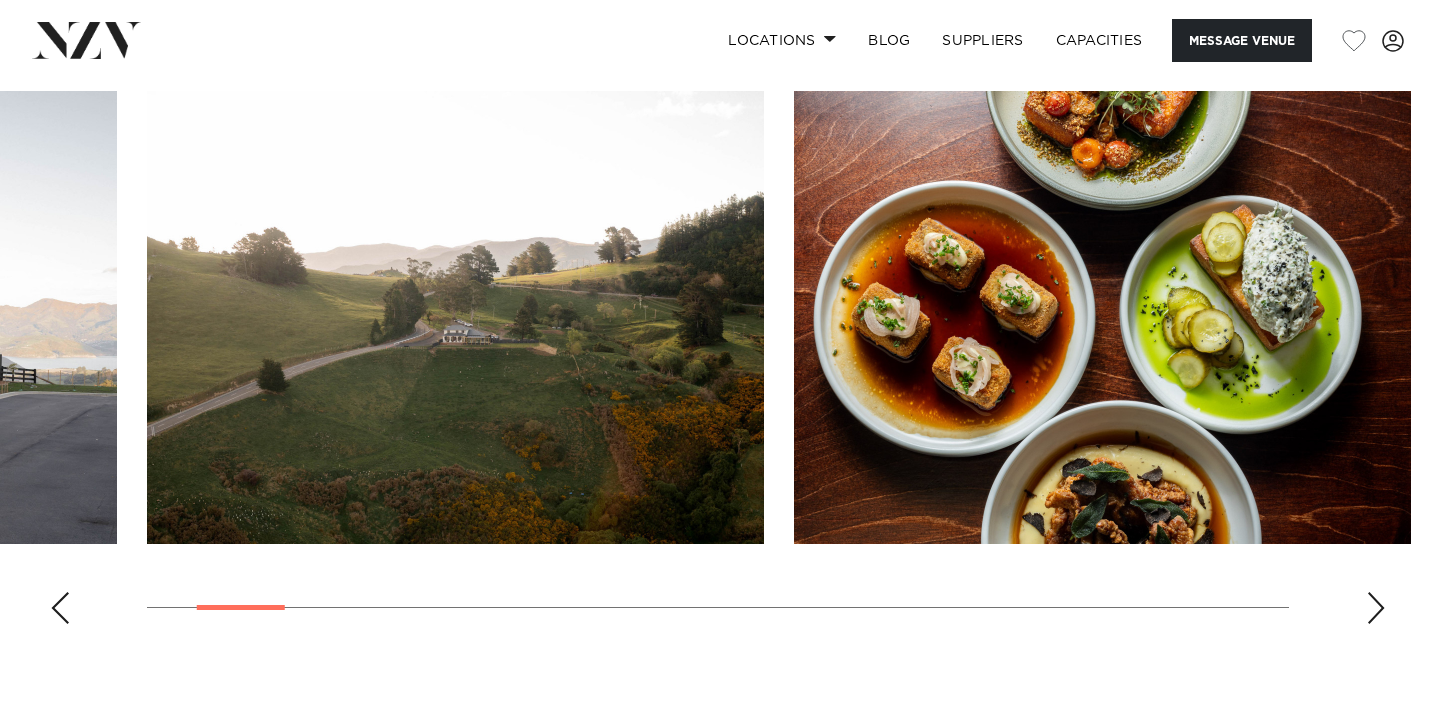 click at bounding box center [1376, 608] 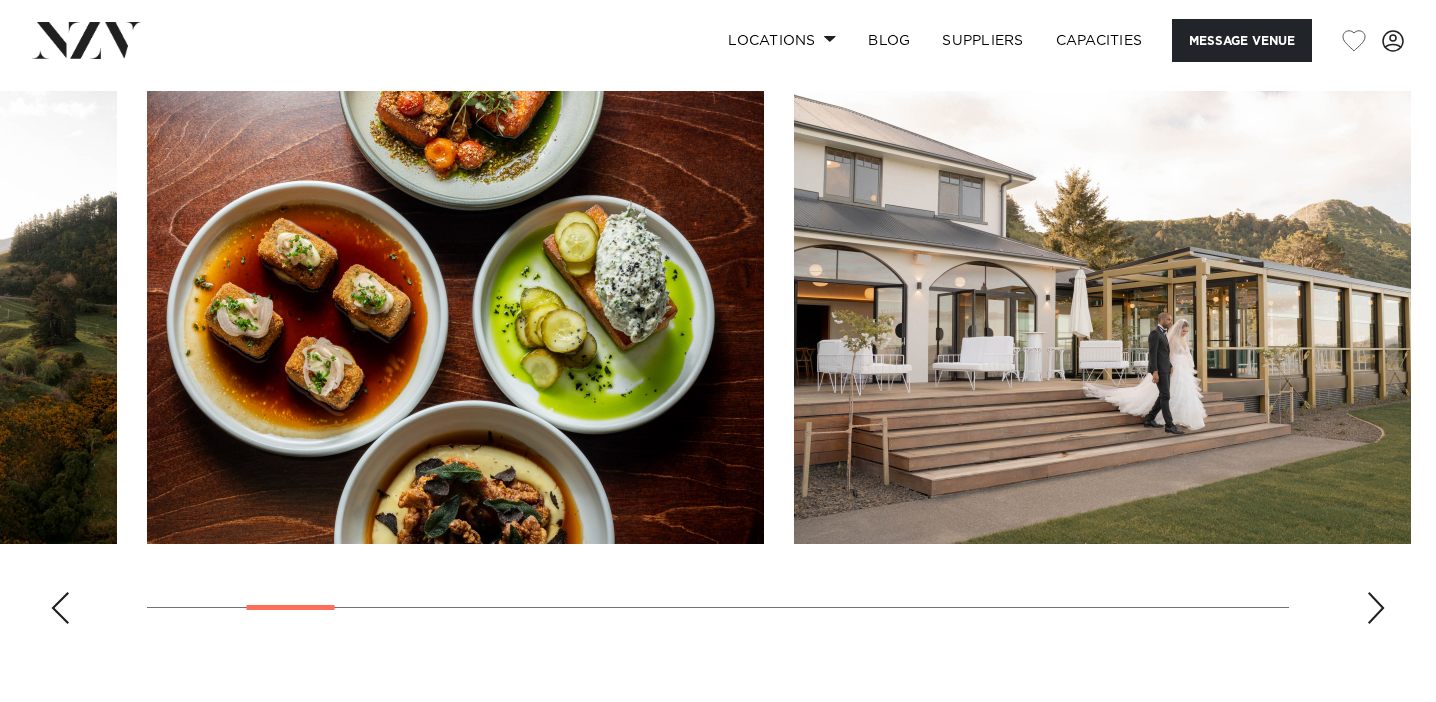 click at bounding box center (1376, 608) 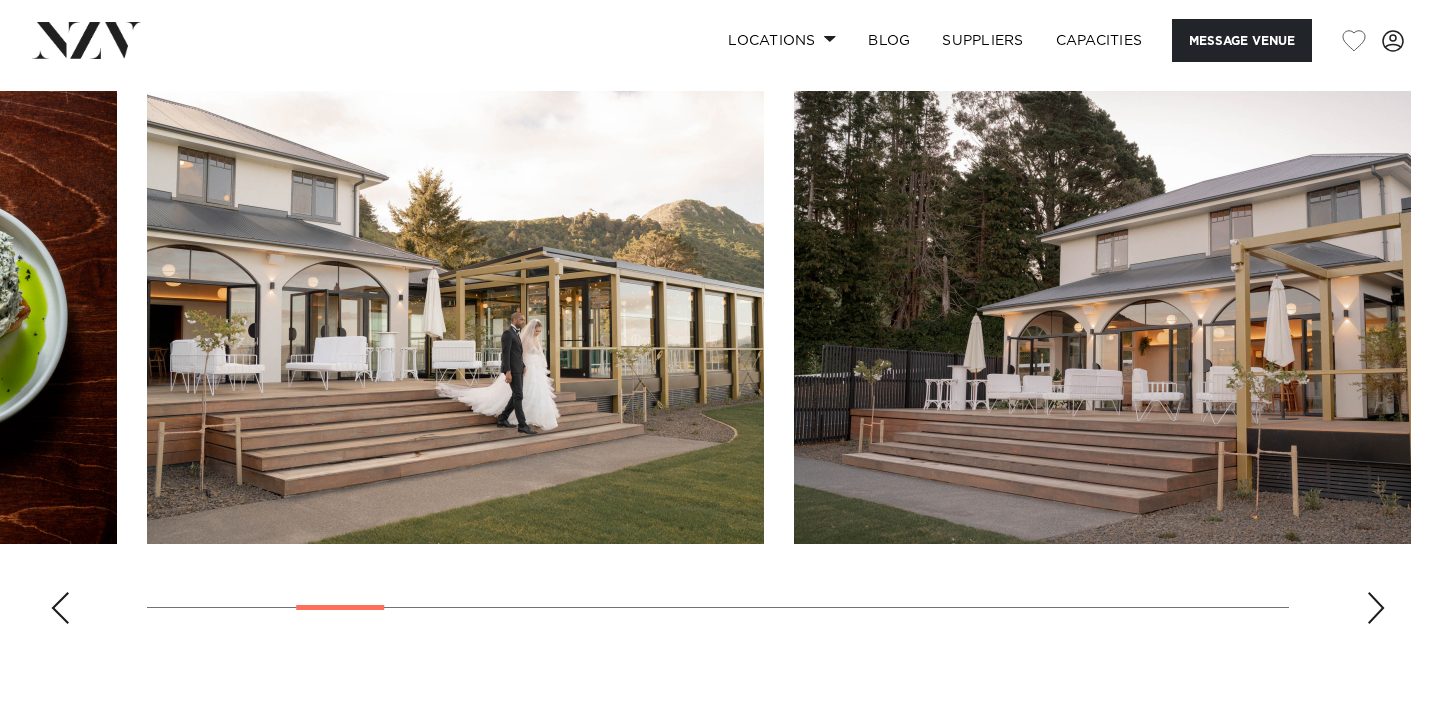 click at bounding box center (1376, 608) 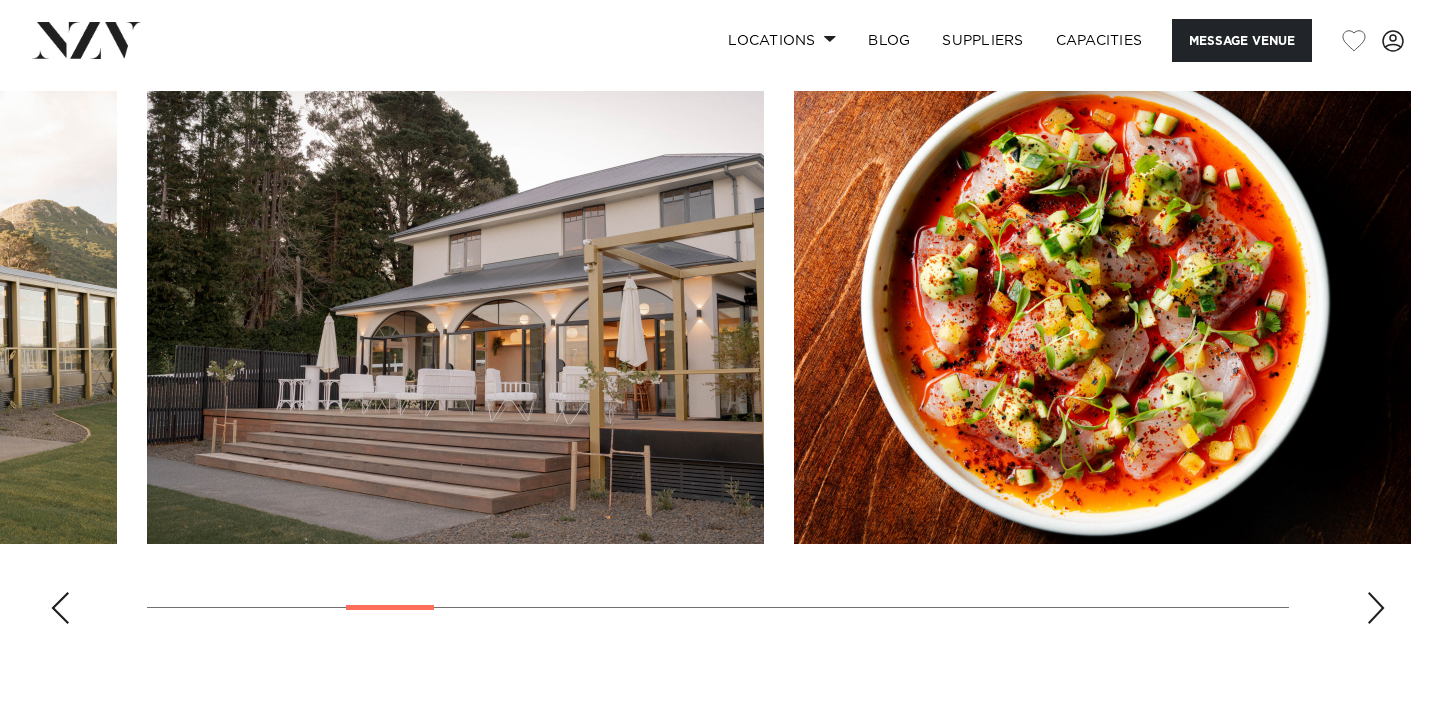 click at bounding box center (1376, 608) 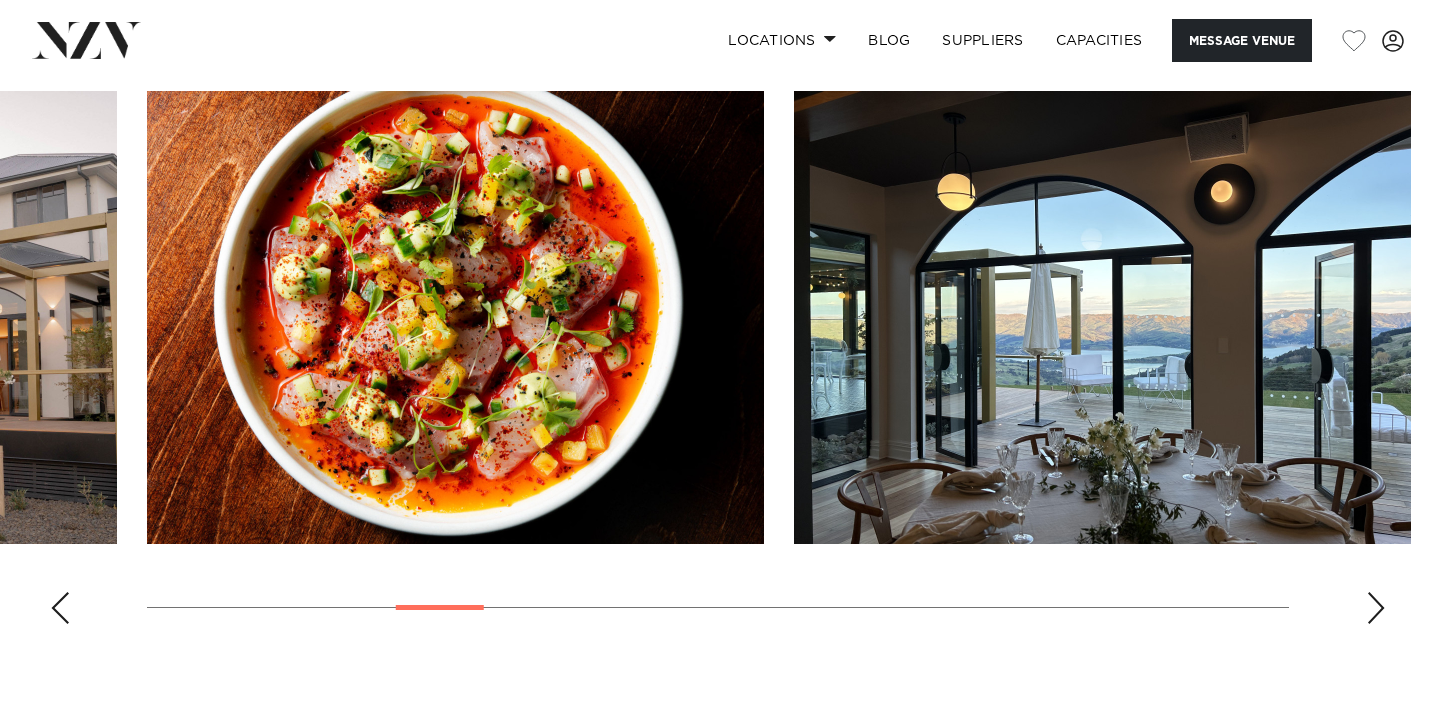 click at bounding box center (1376, 608) 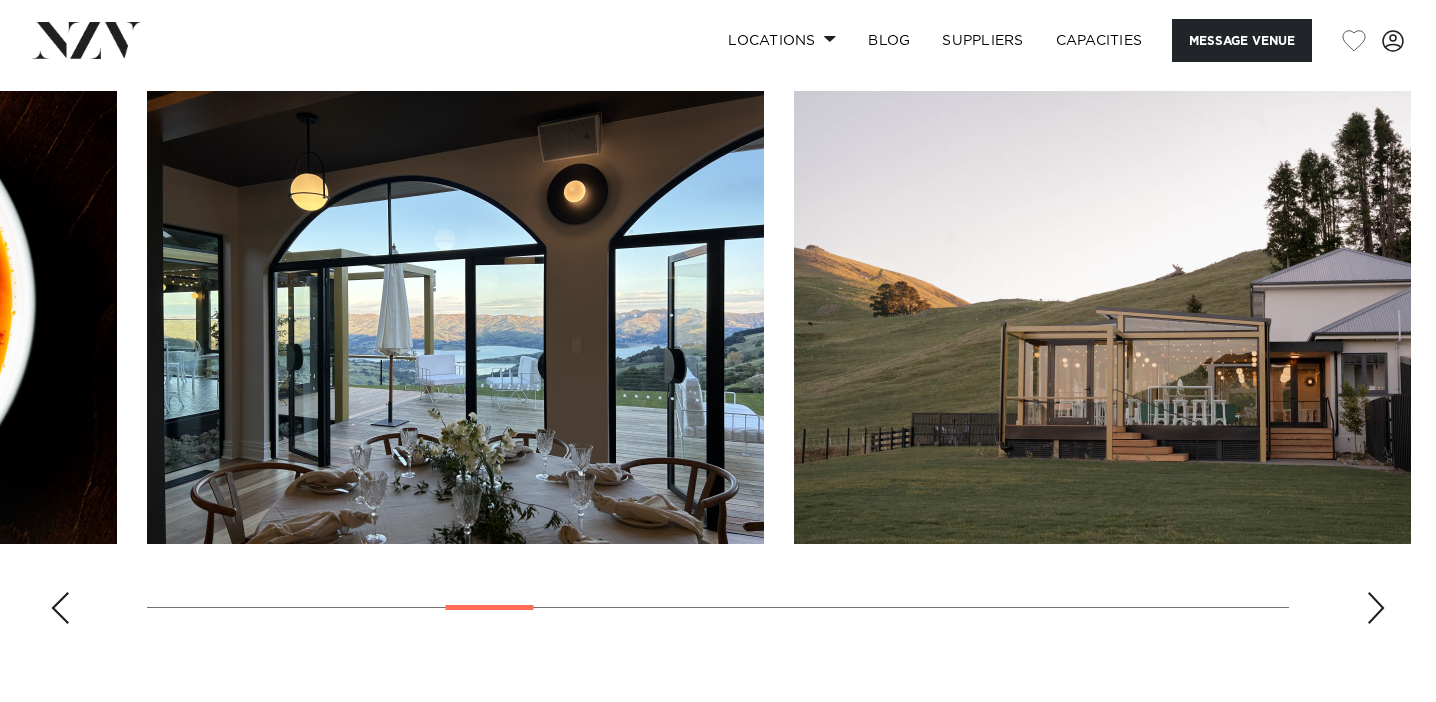 click at bounding box center (1376, 608) 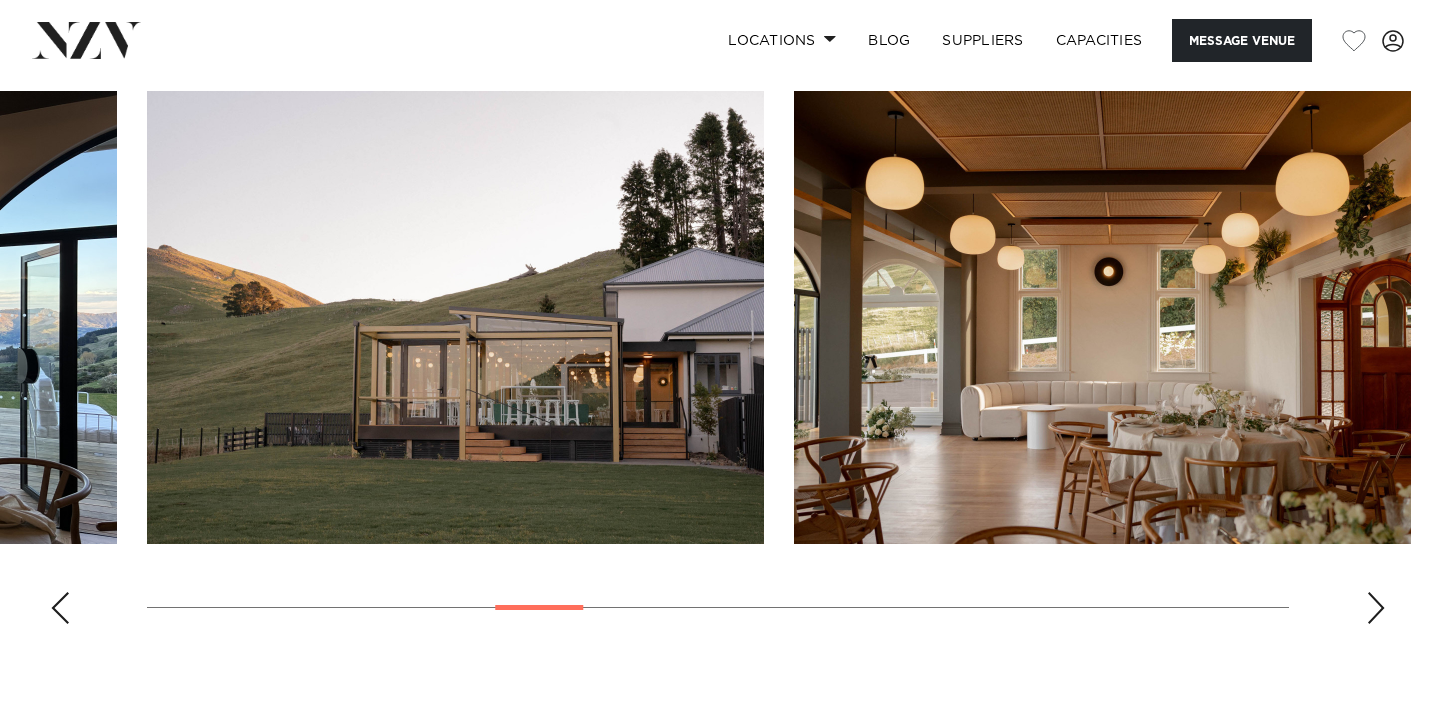 click at bounding box center (1376, 608) 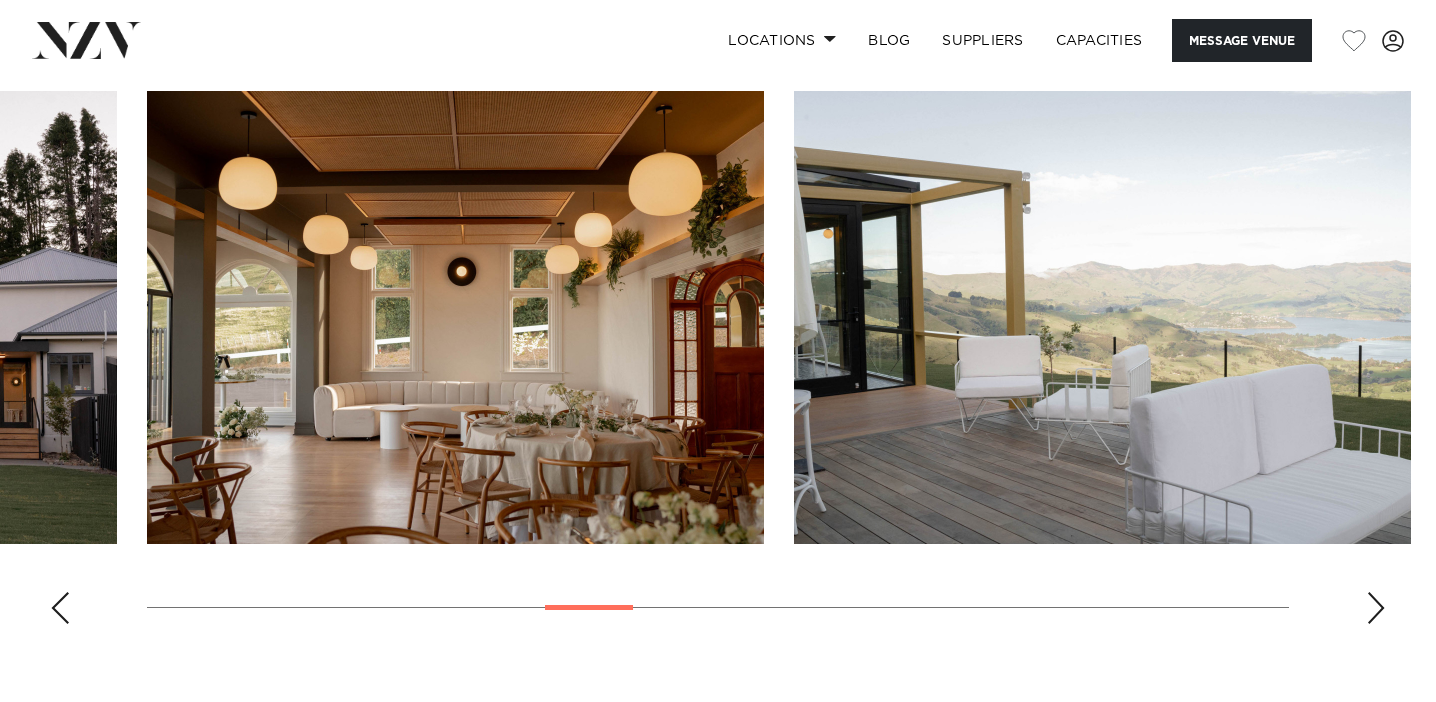 click at bounding box center [1376, 608] 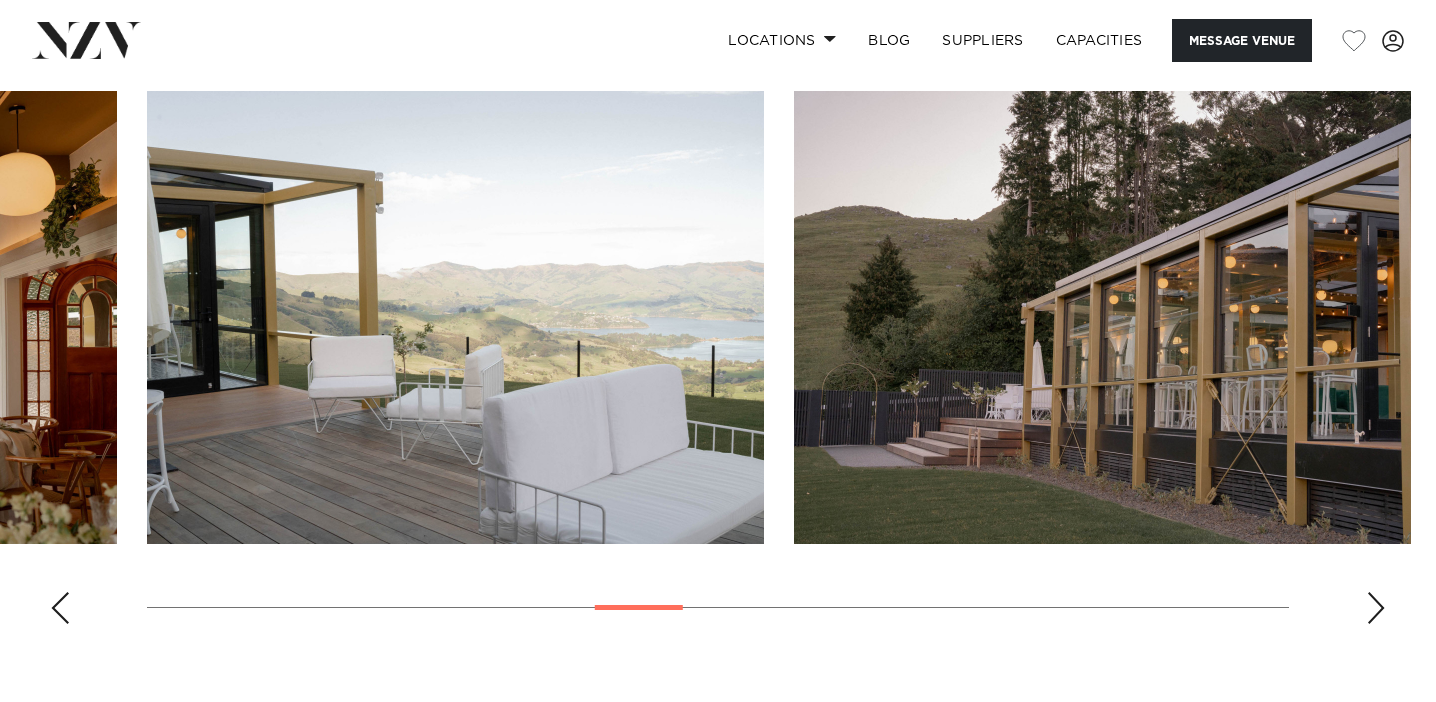 click at bounding box center [1376, 608] 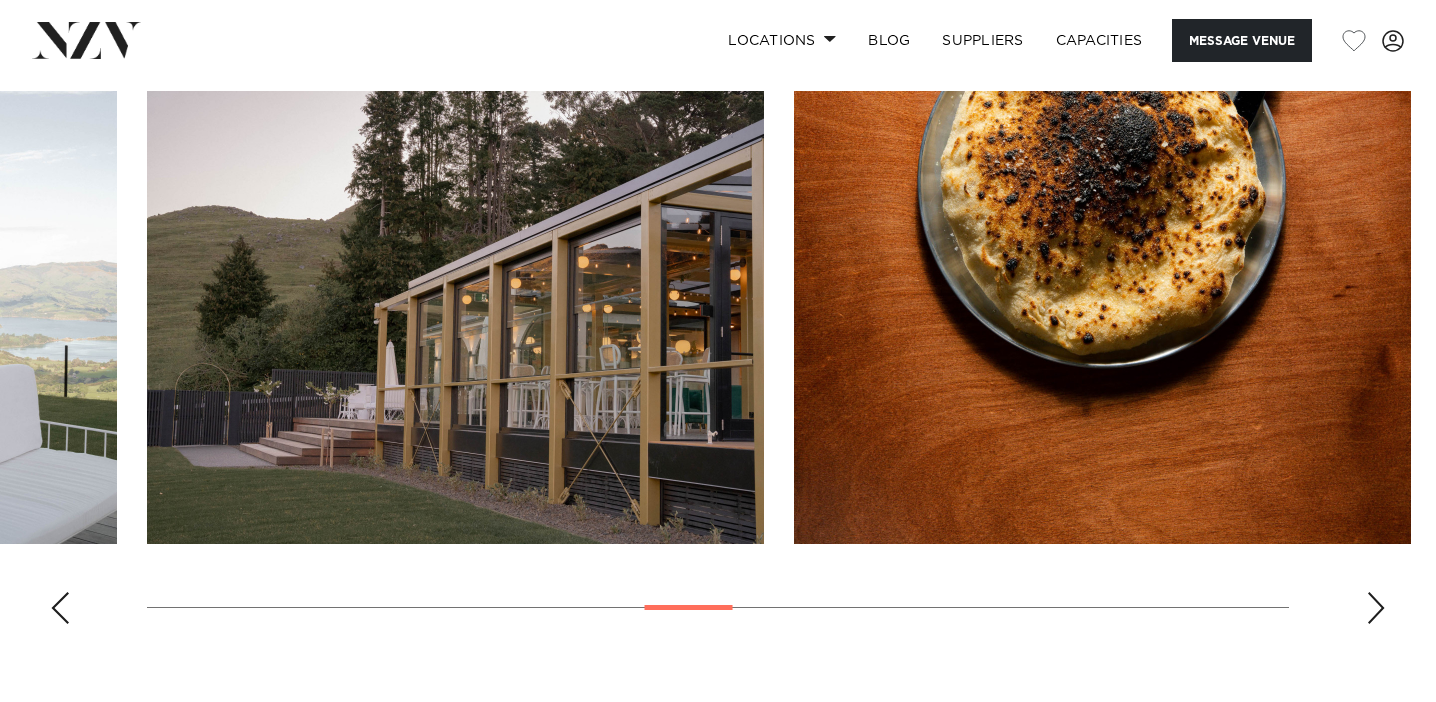 click at bounding box center (1376, 608) 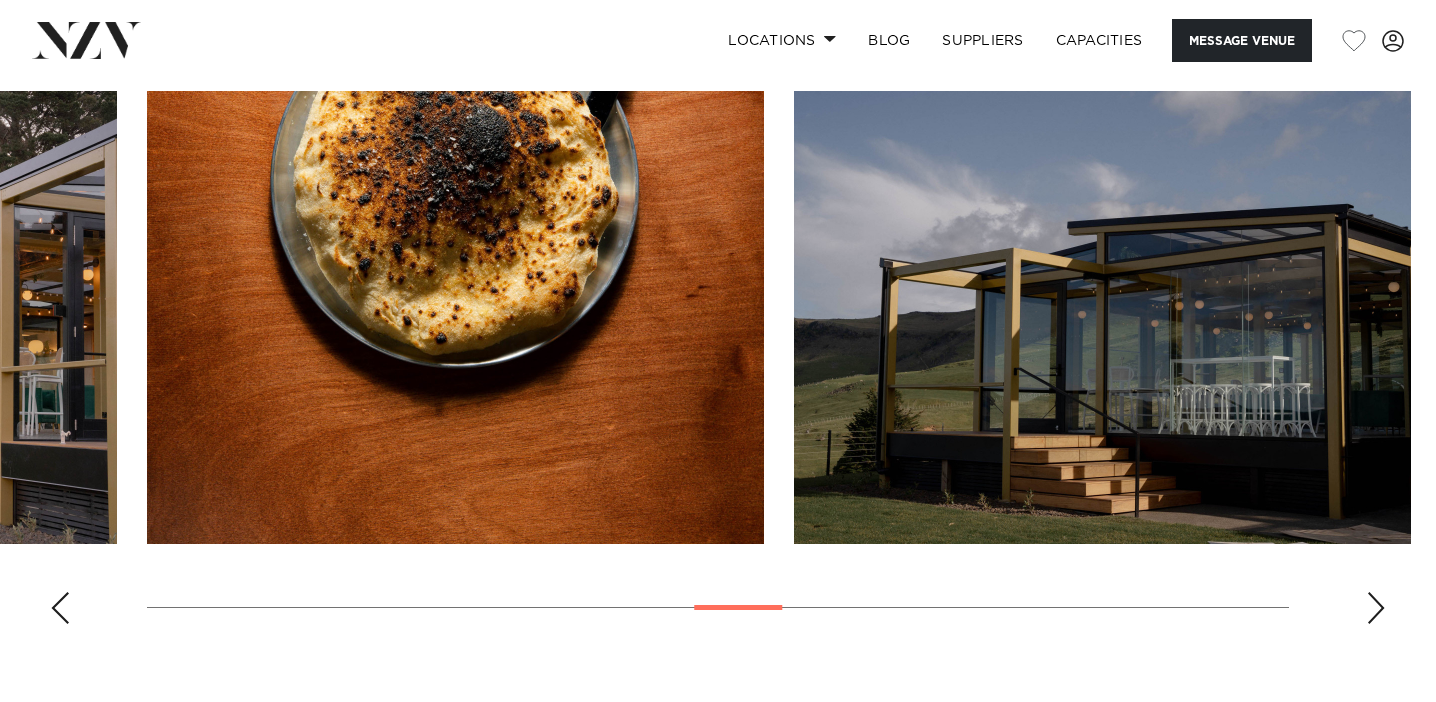 click at bounding box center (1376, 608) 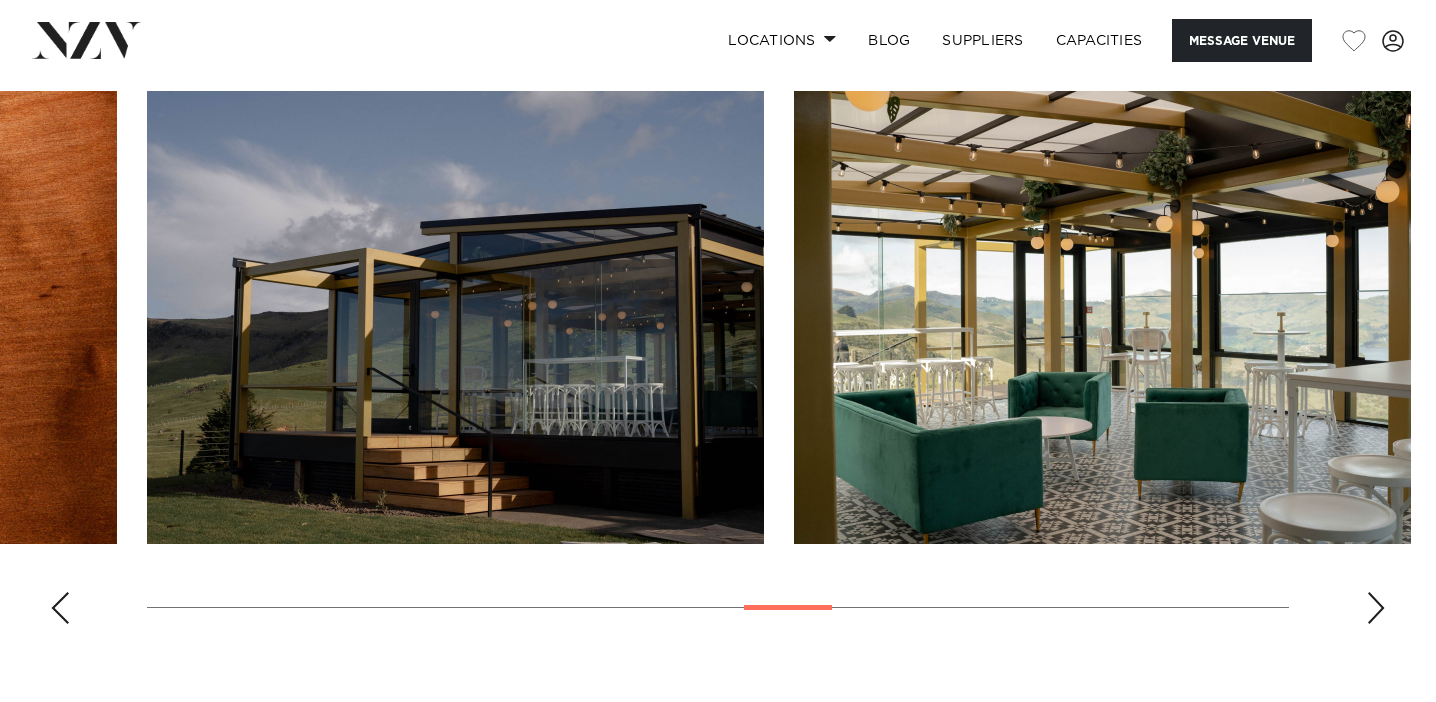 click at bounding box center [1376, 608] 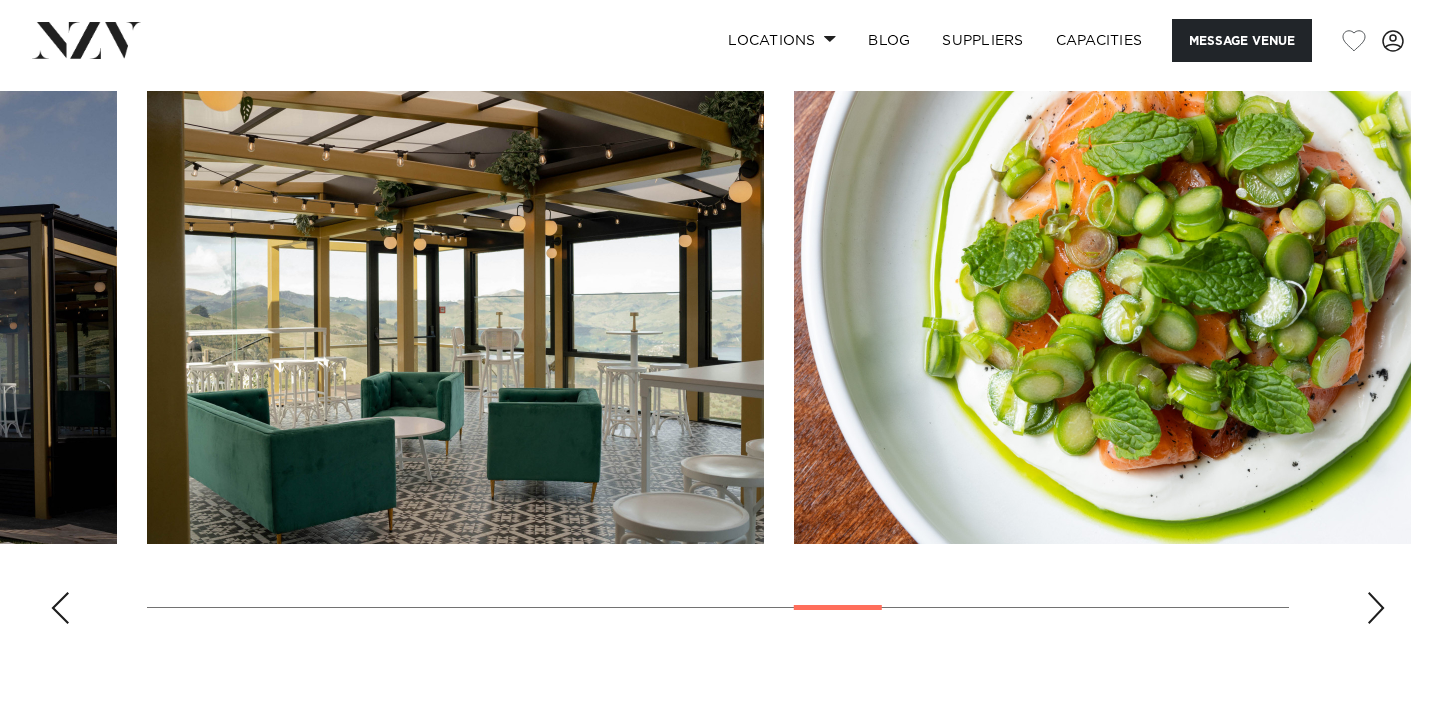 click at bounding box center (1376, 608) 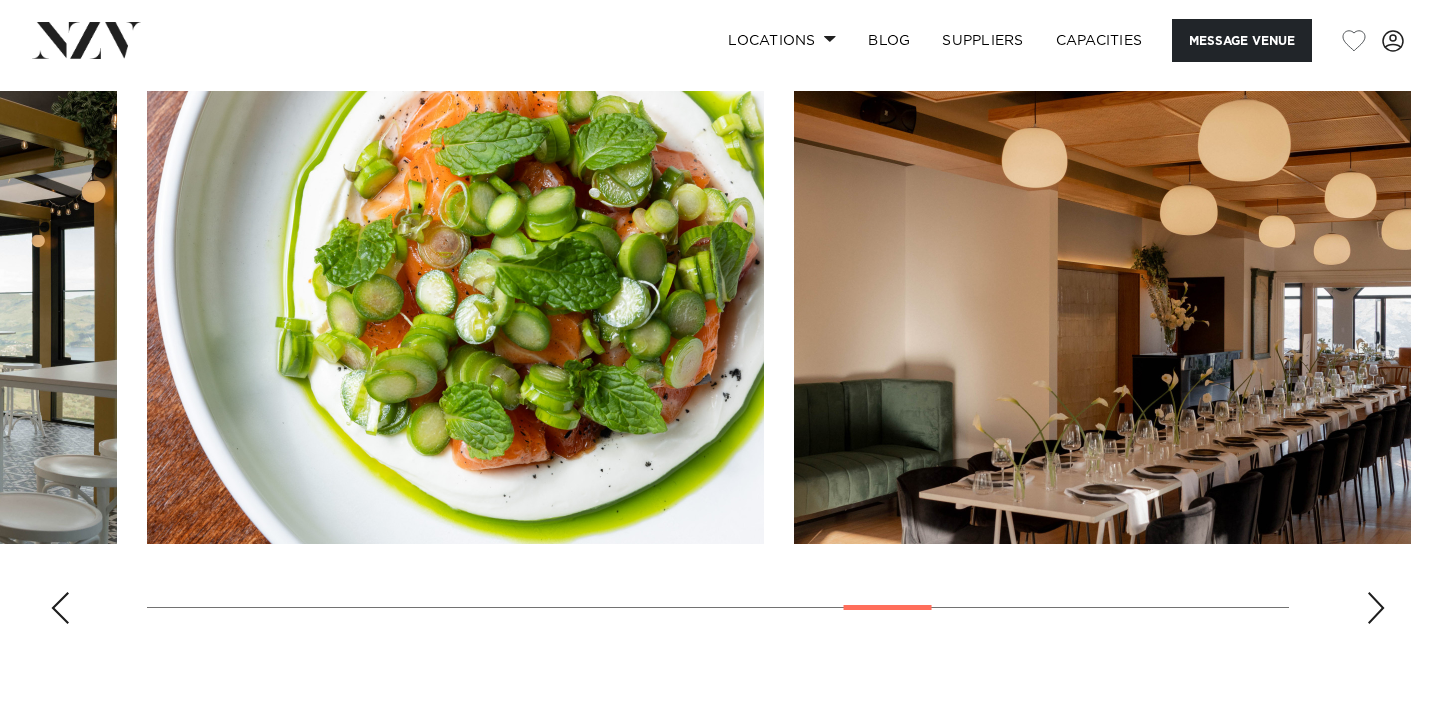click at bounding box center (1376, 608) 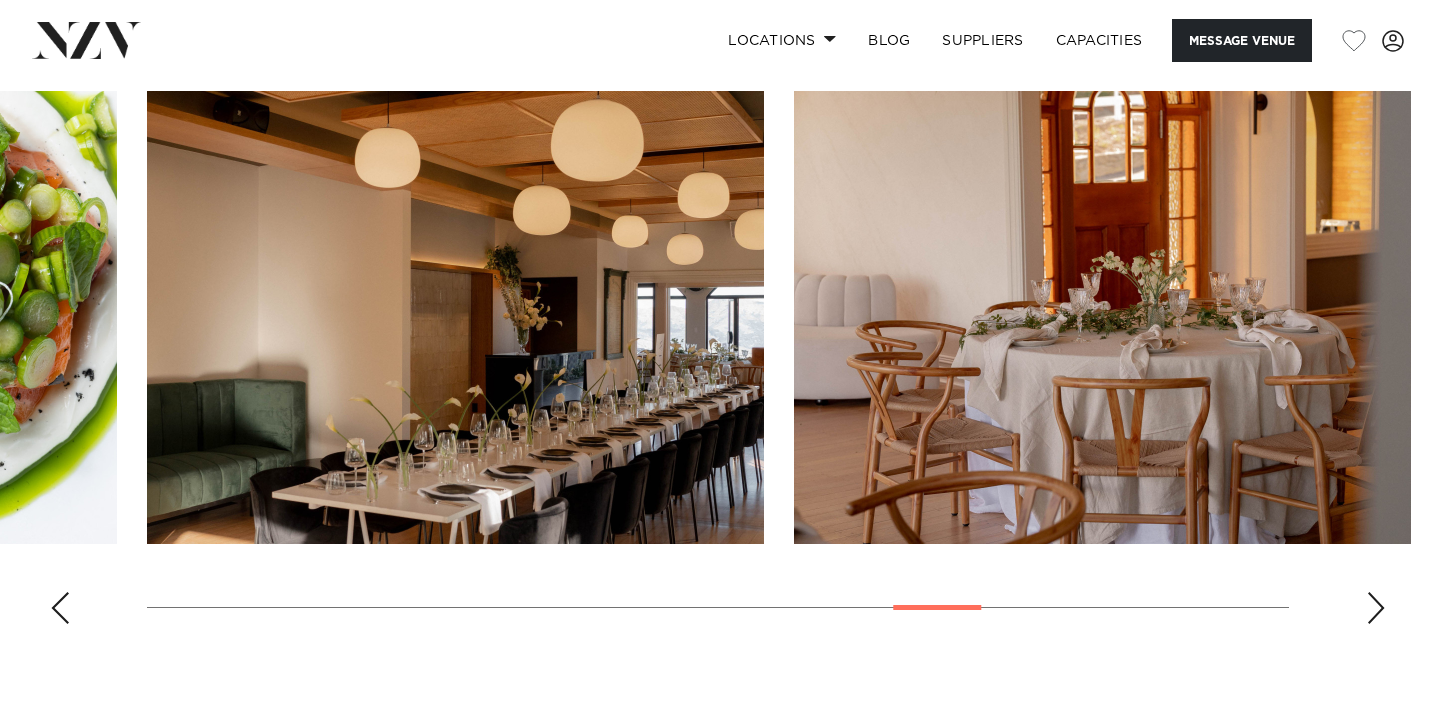 click at bounding box center [1376, 608] 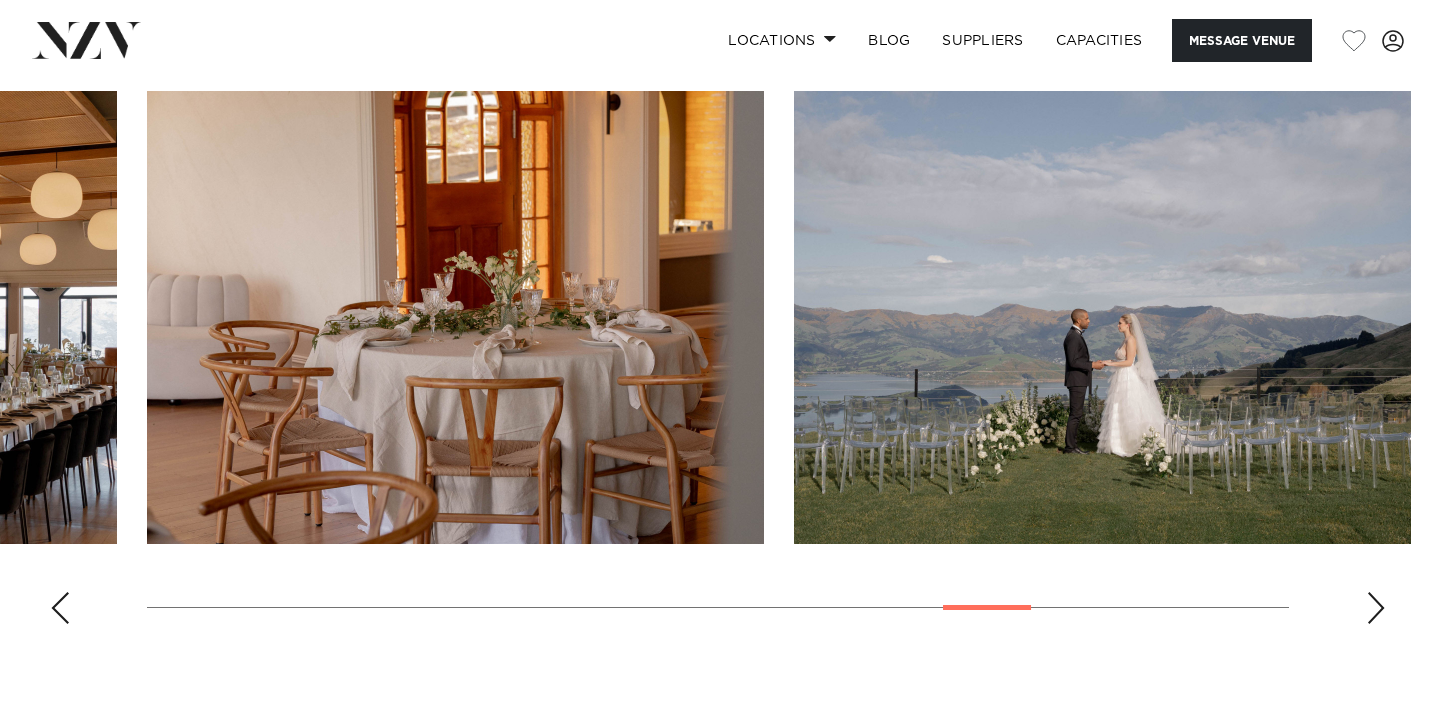 click at bounding box center (1376, 608) 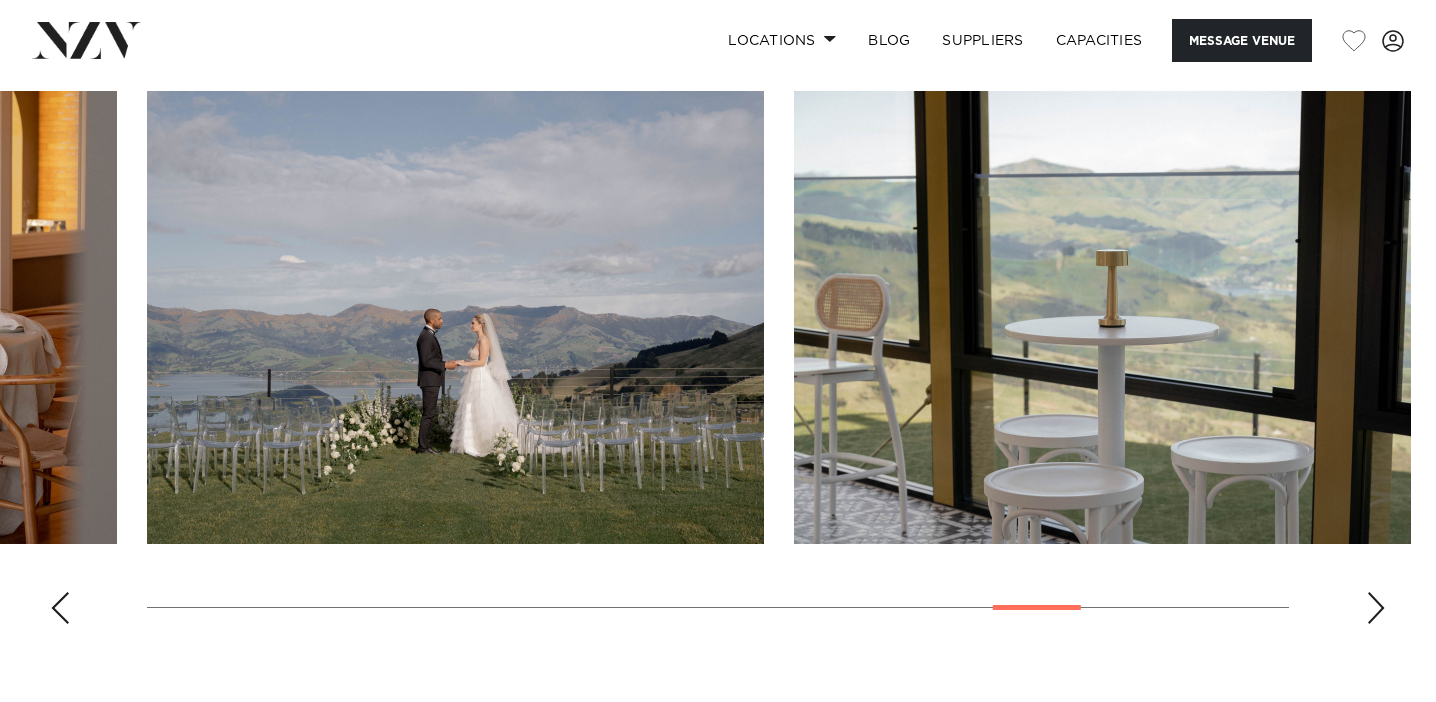 click at bounding box center [1376, 608] 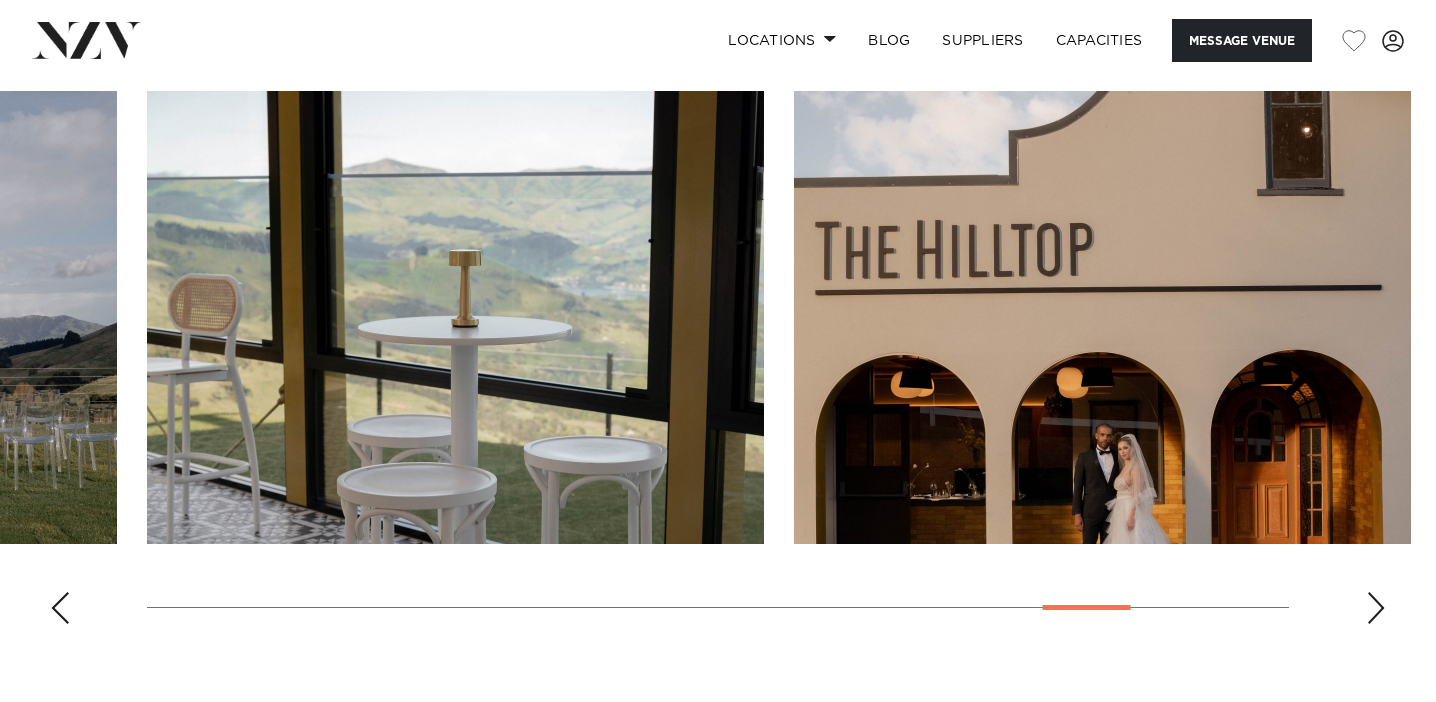 click at bounding box center (1376, 608) 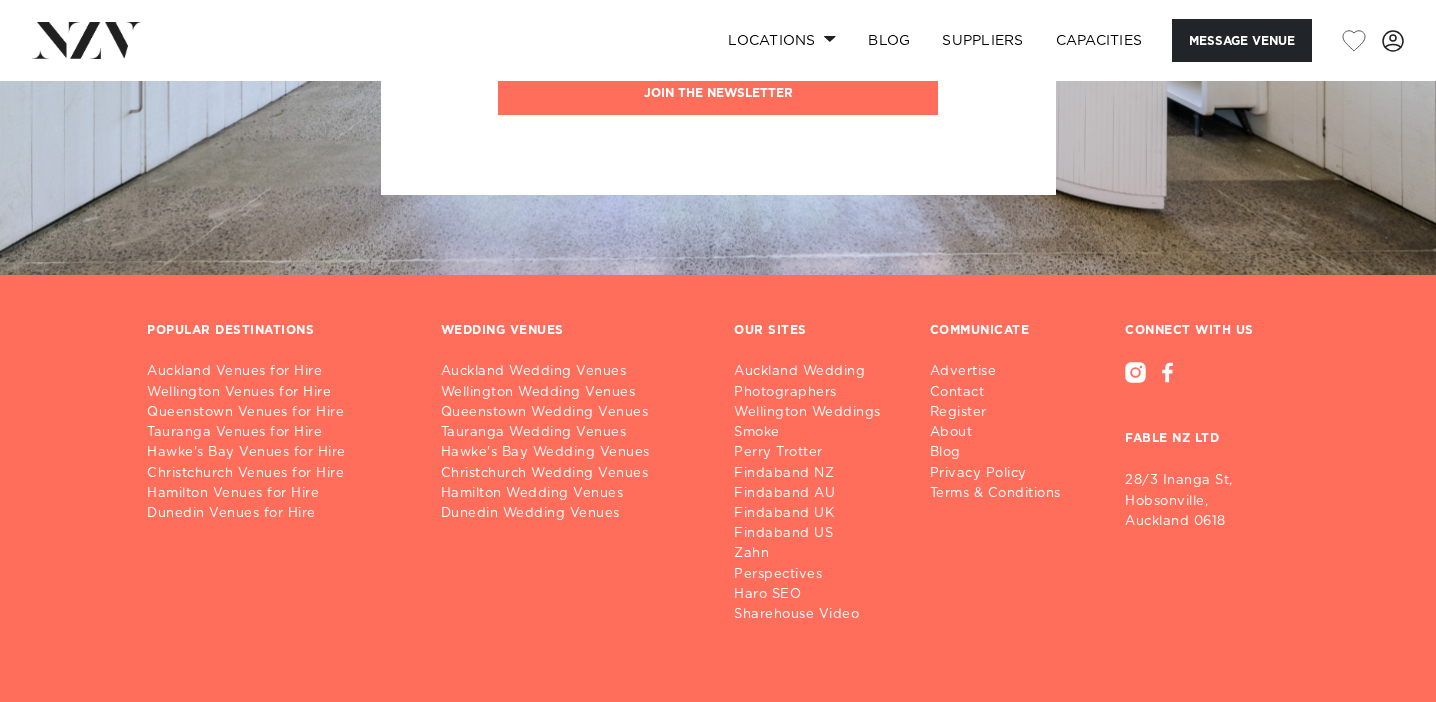 scroll, scrollTop: 3269, scrollLeft: 0, axis: vertical 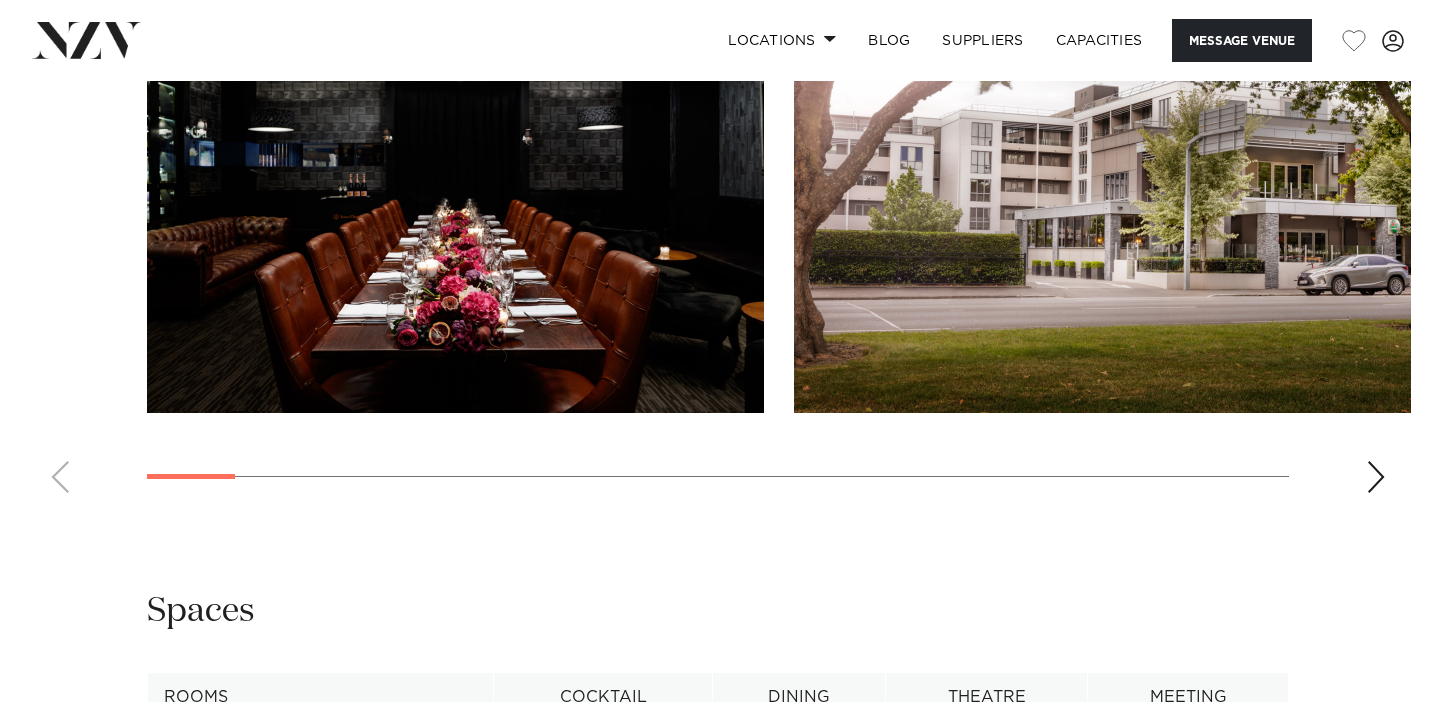 click at bounding box center (1376, 477) 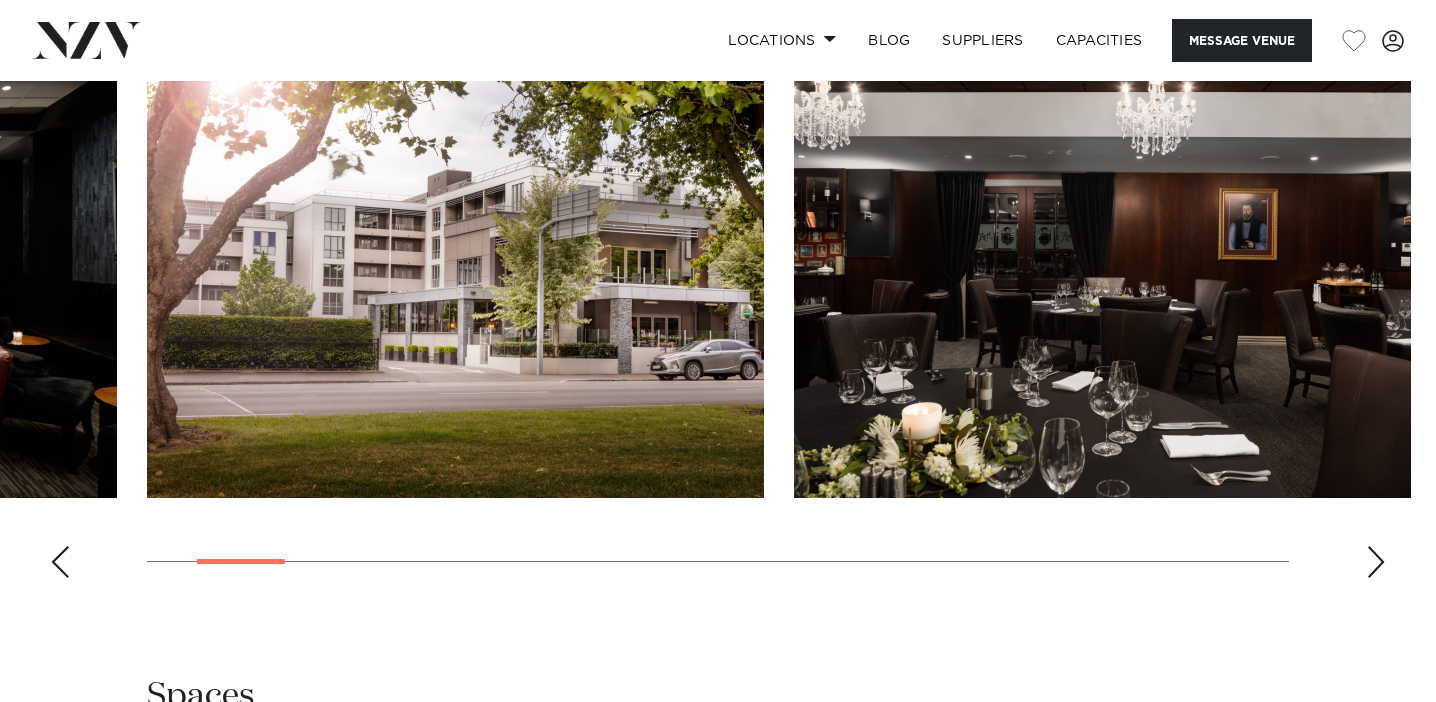 scroll, scrollTop: 2773, scrollLeft: 0, axis: vertical 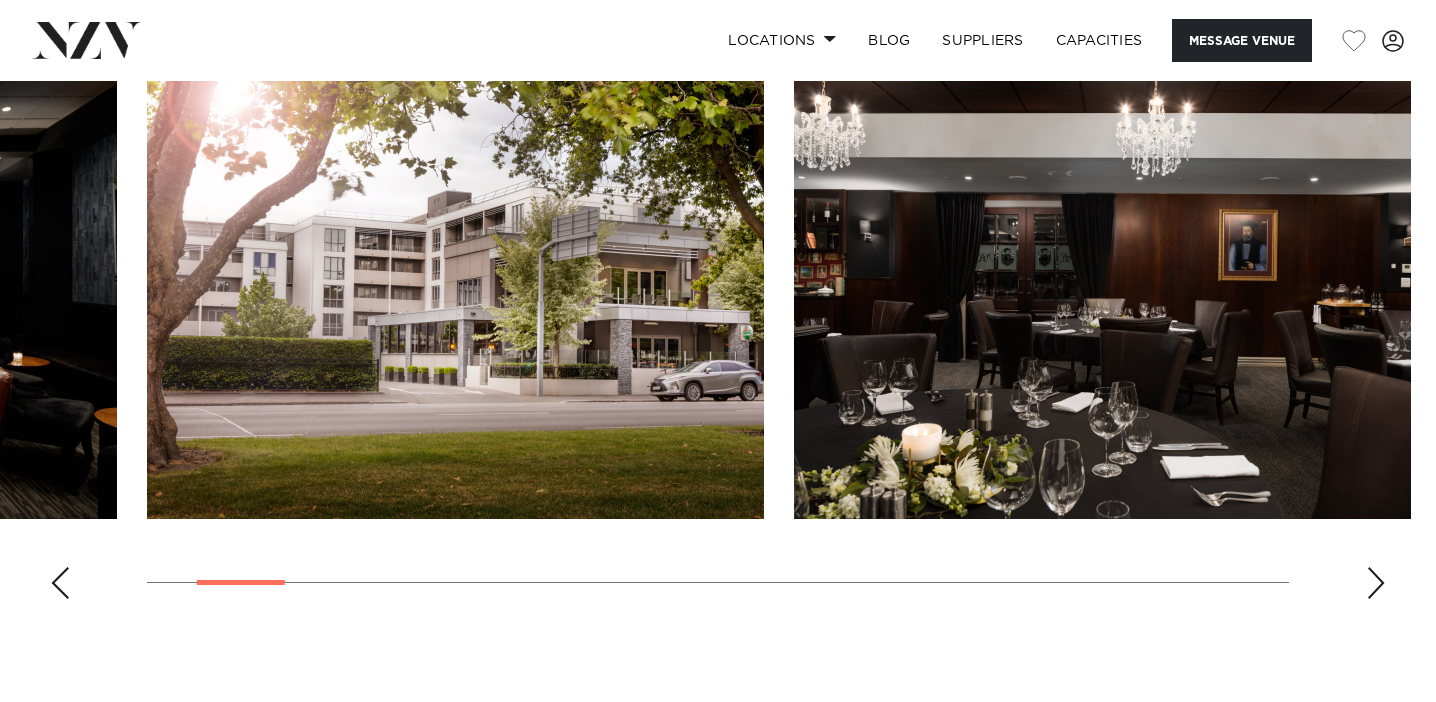 click at bounding box center [718, 340] 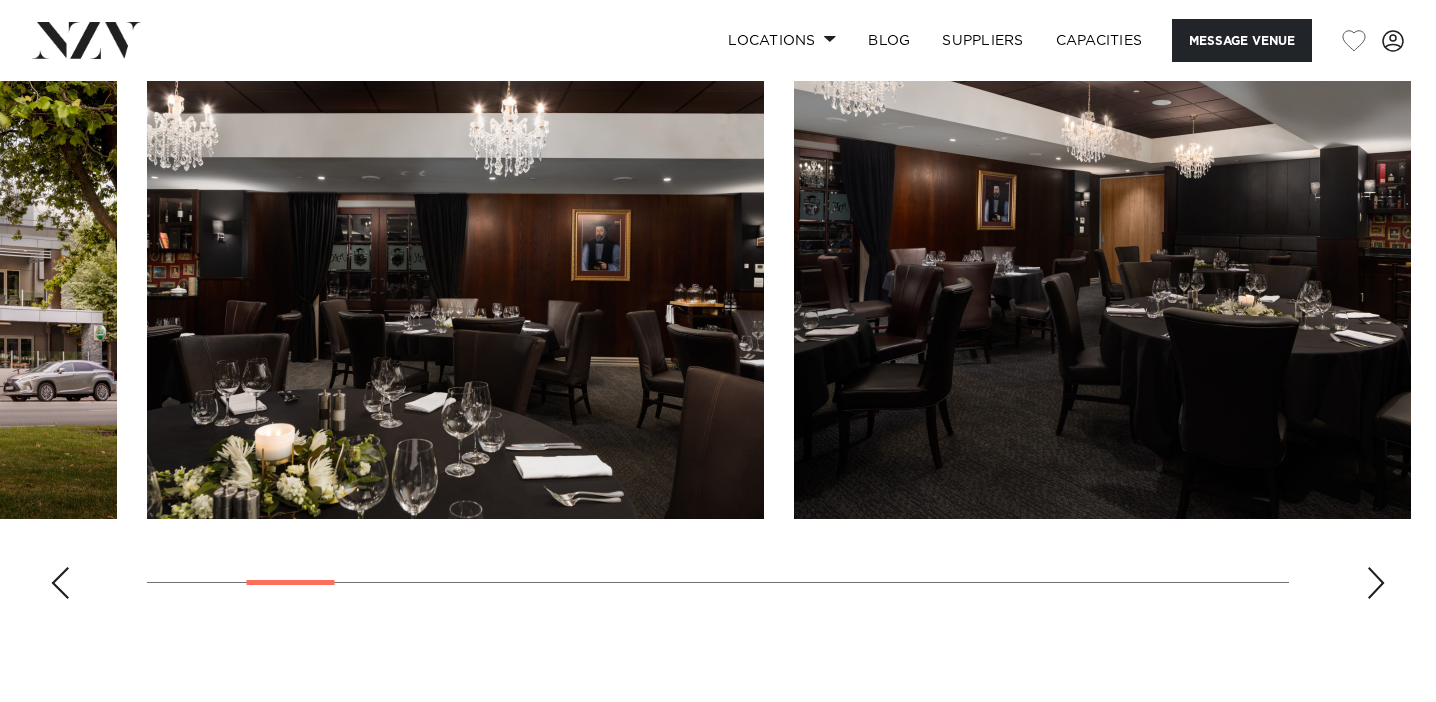 click at bounding box center [1376, 583] 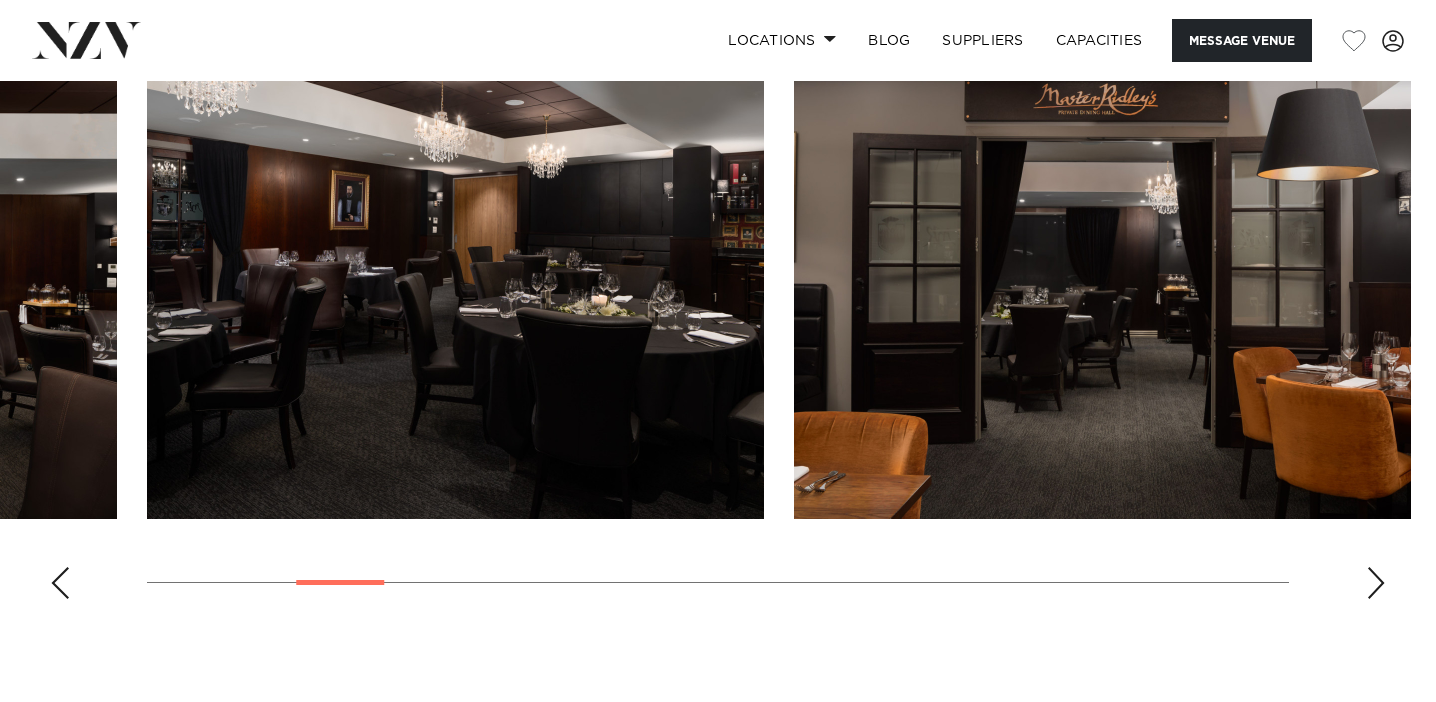 click at bounding box center (1376, 583) 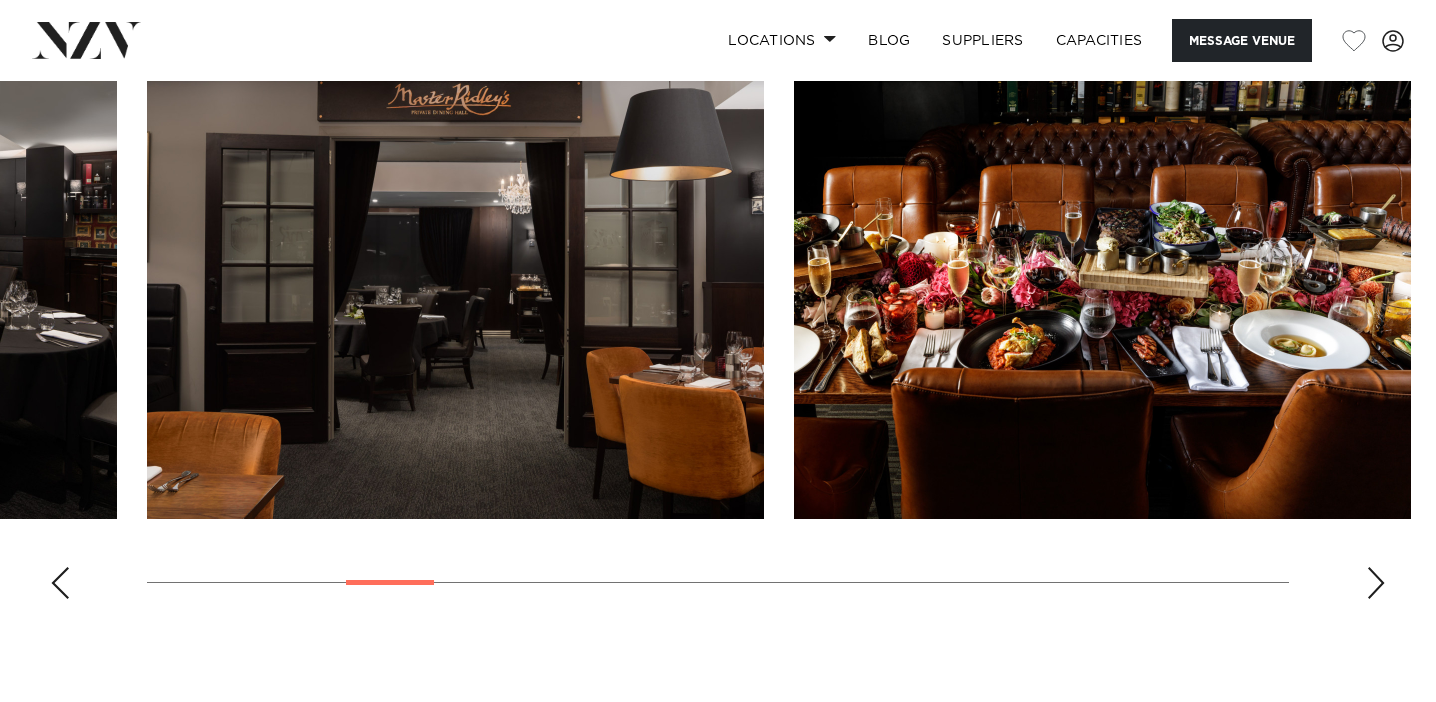 click at bounding box center [1376, 583] 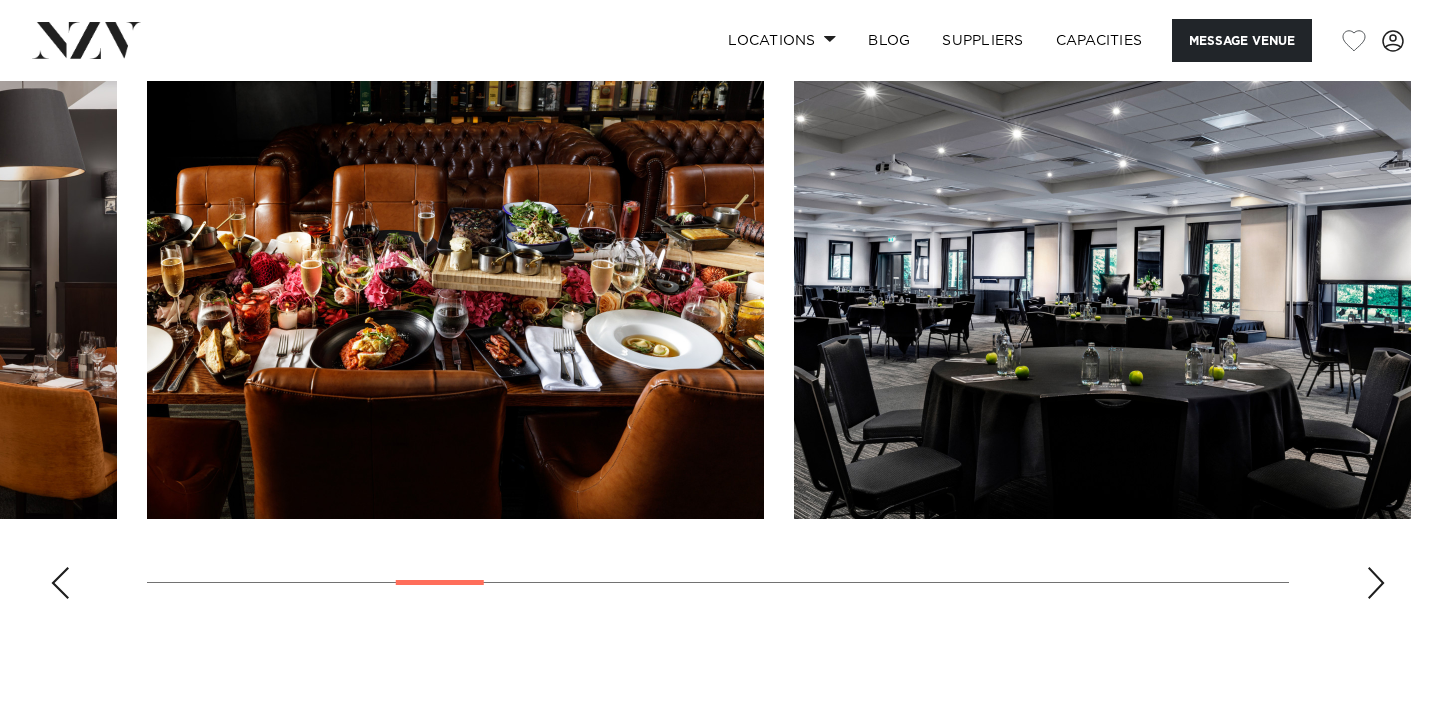 click at bounding box center (1376, 583) 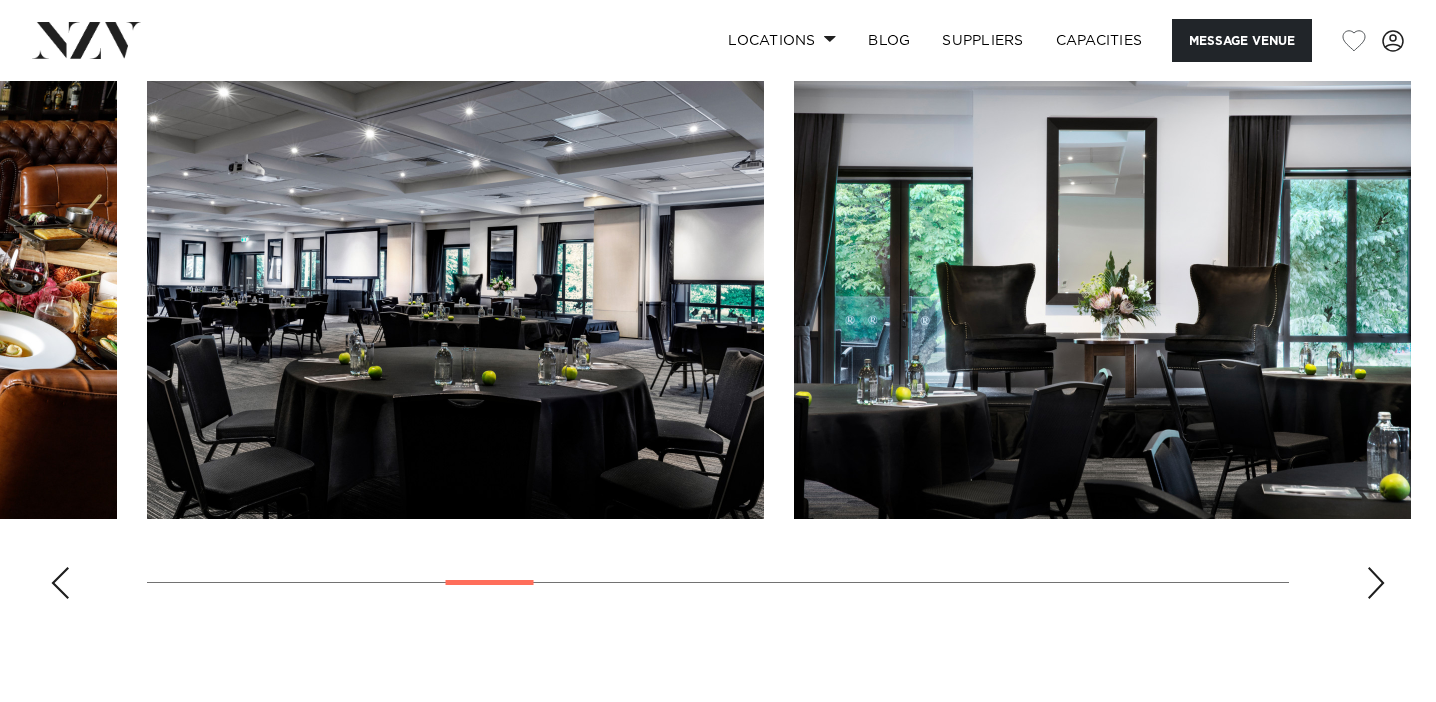 click at bounding box center [1376, 583] 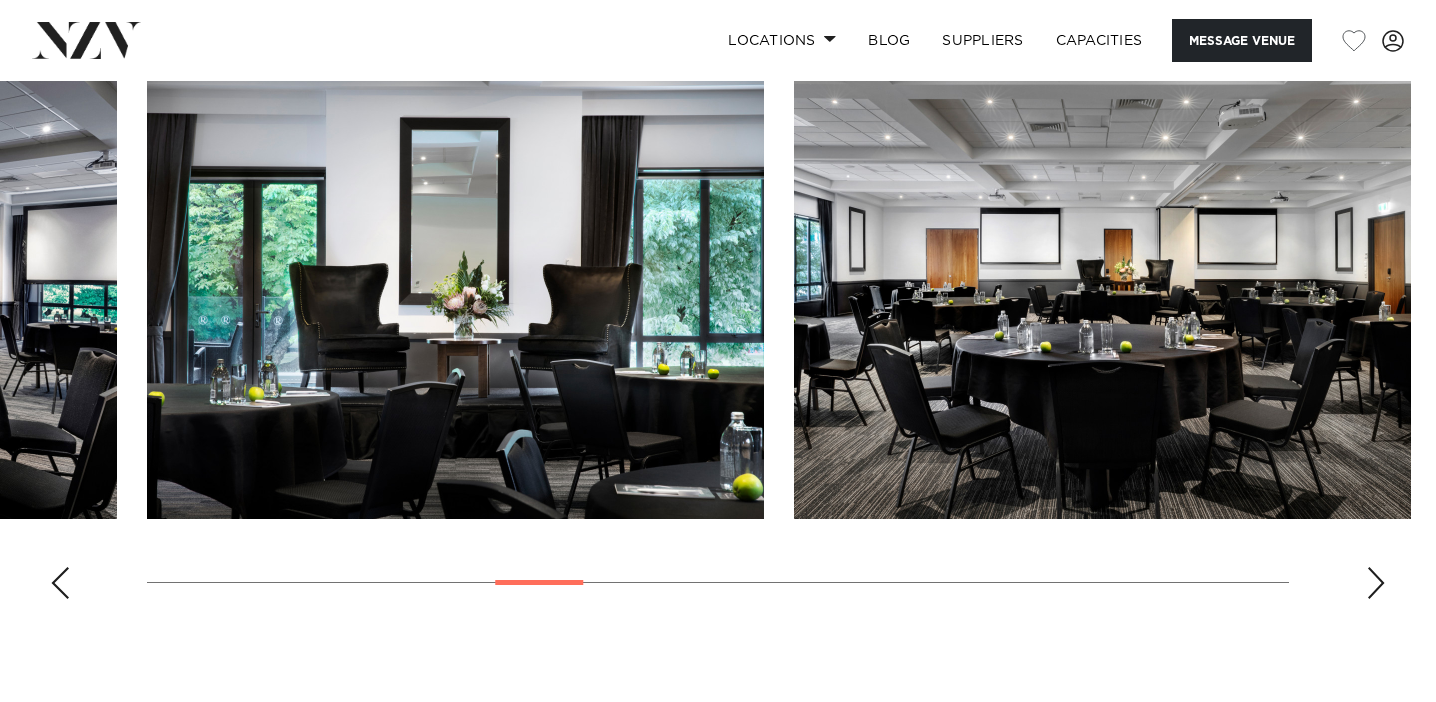 click at bounding box center [1376, 583] 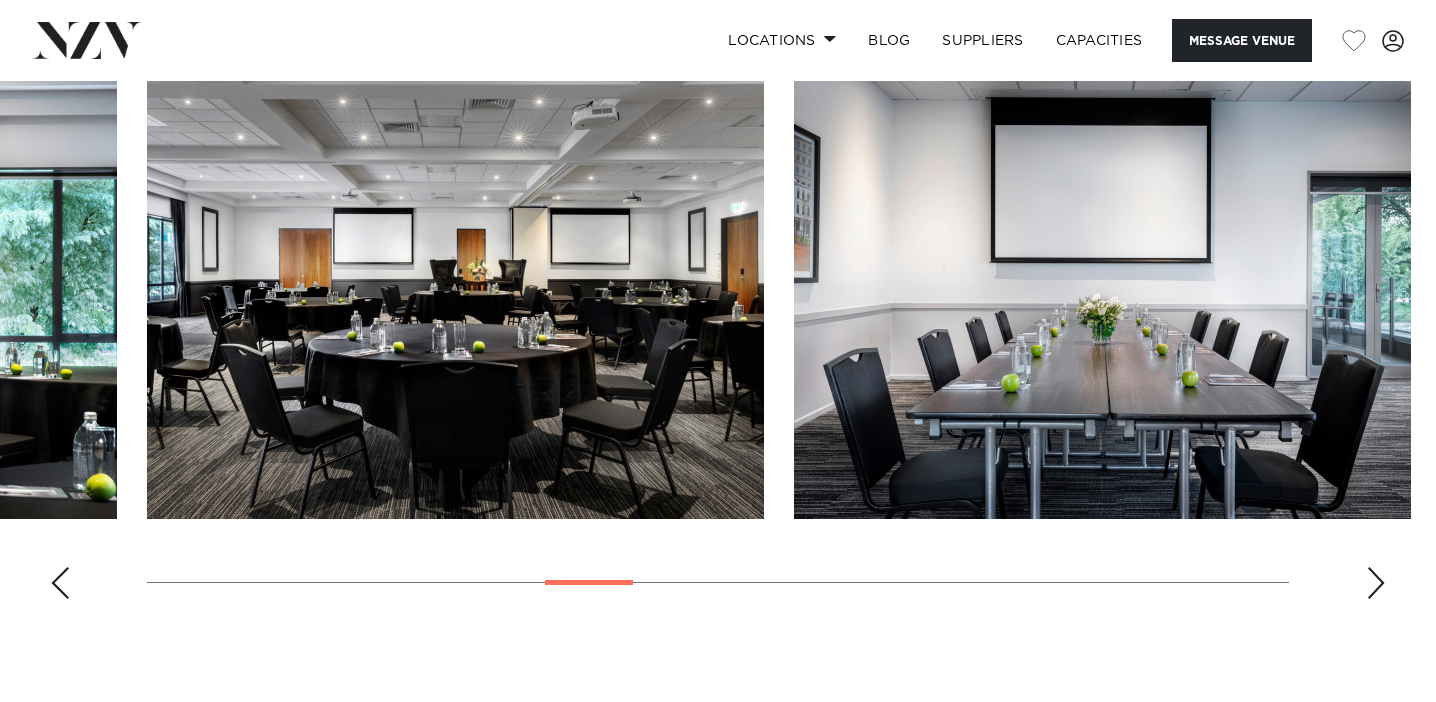 click at bounding box center (1376, 583) 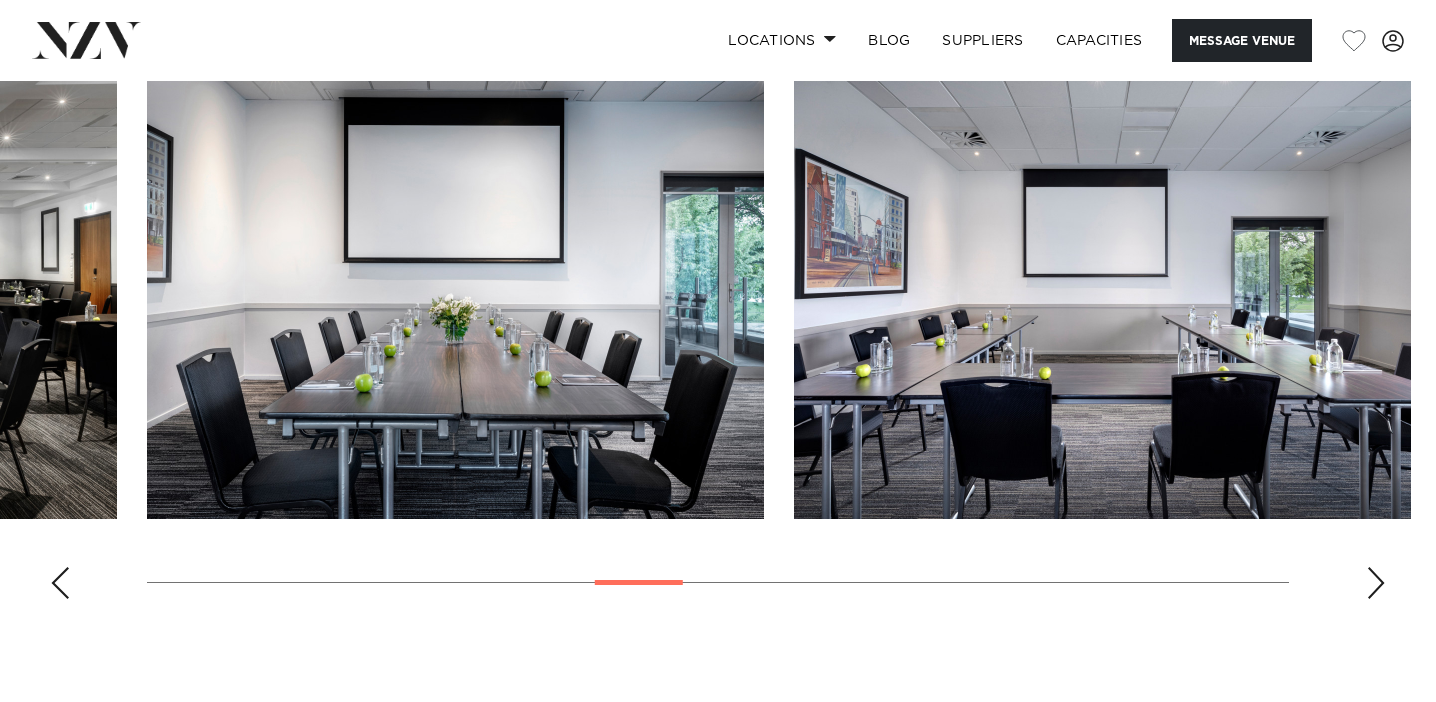 click at bounding box center (1376, 583) 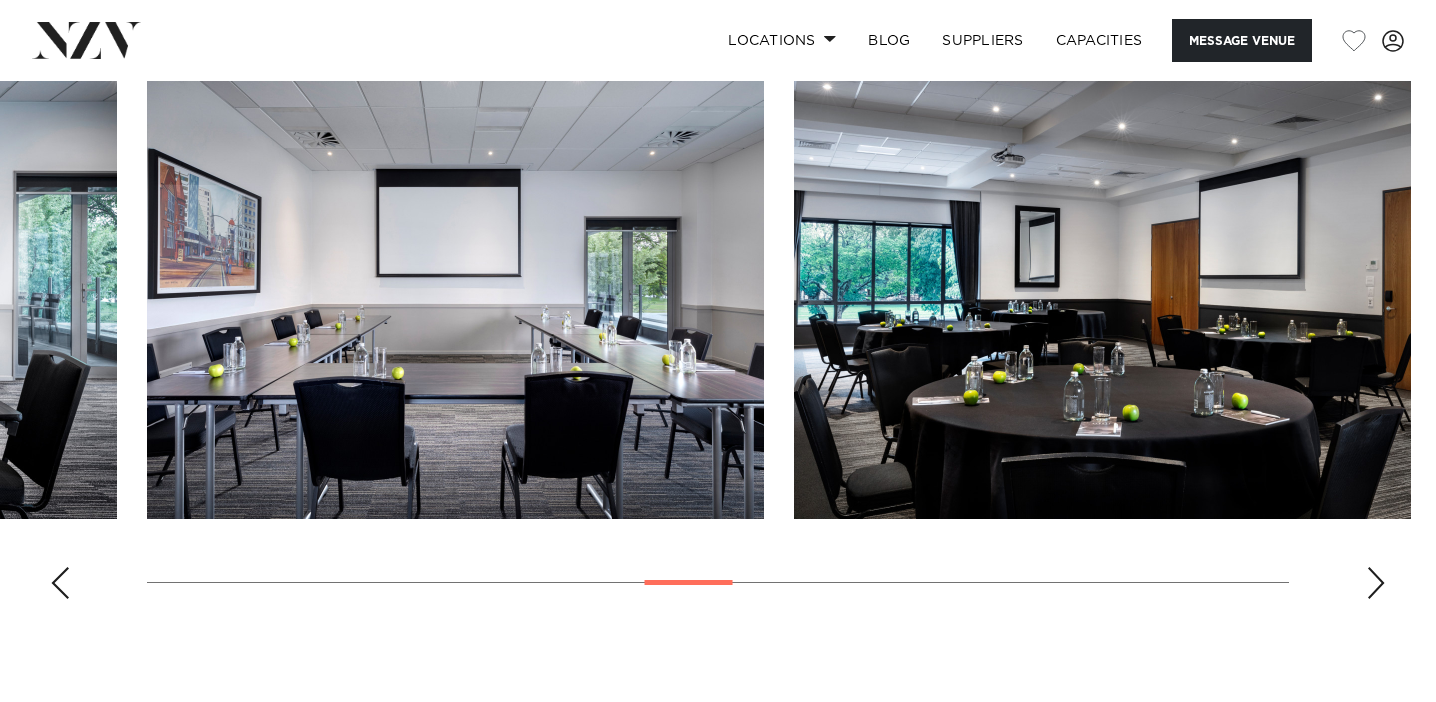 click at bounding box center (1376, 583) 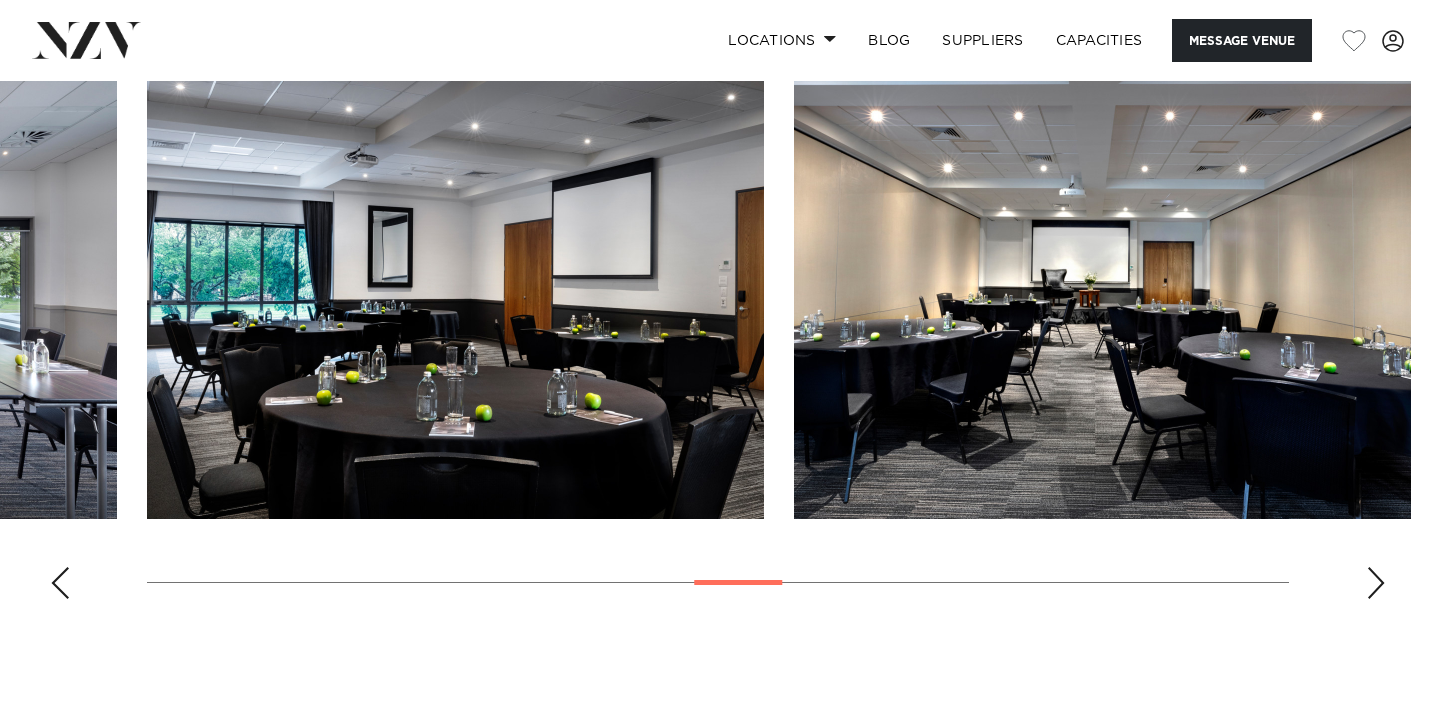 click at bounding box center (1376, 583) 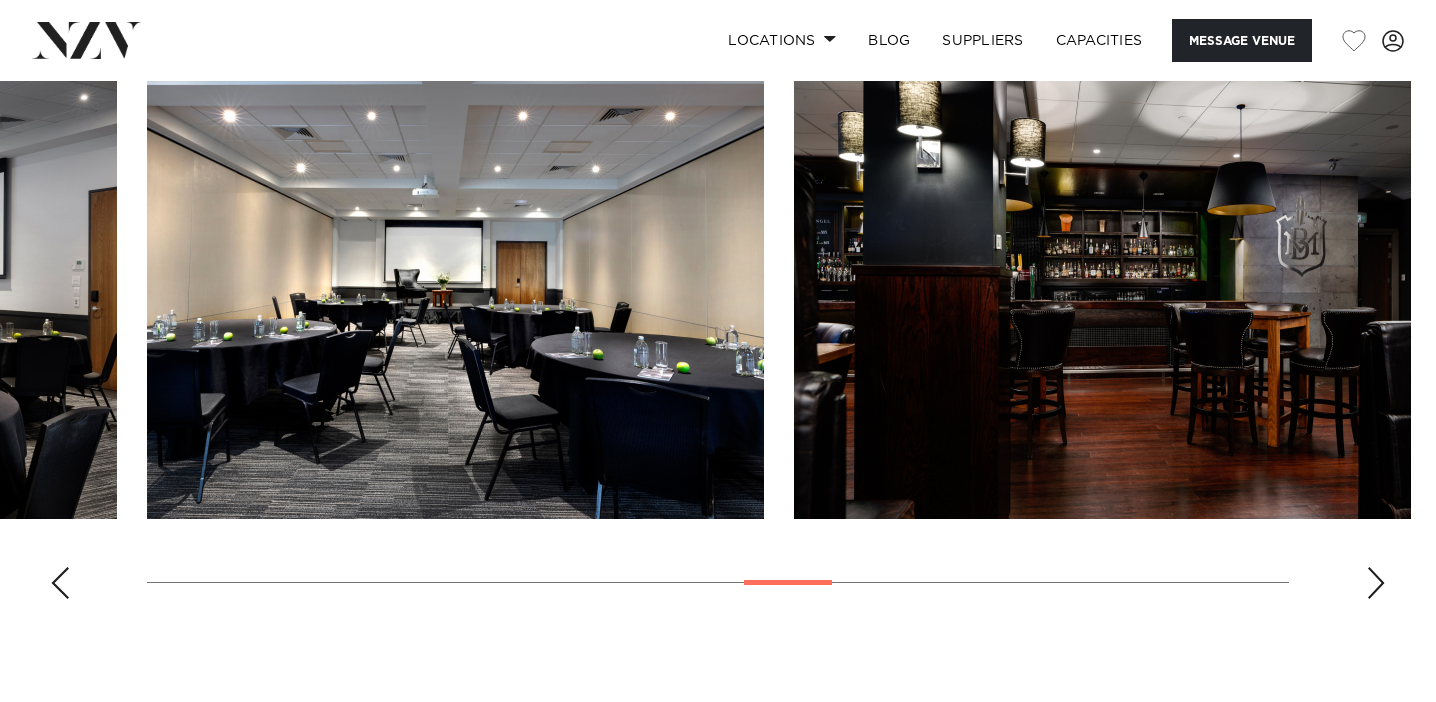 click at bounding box center (1376, 583) 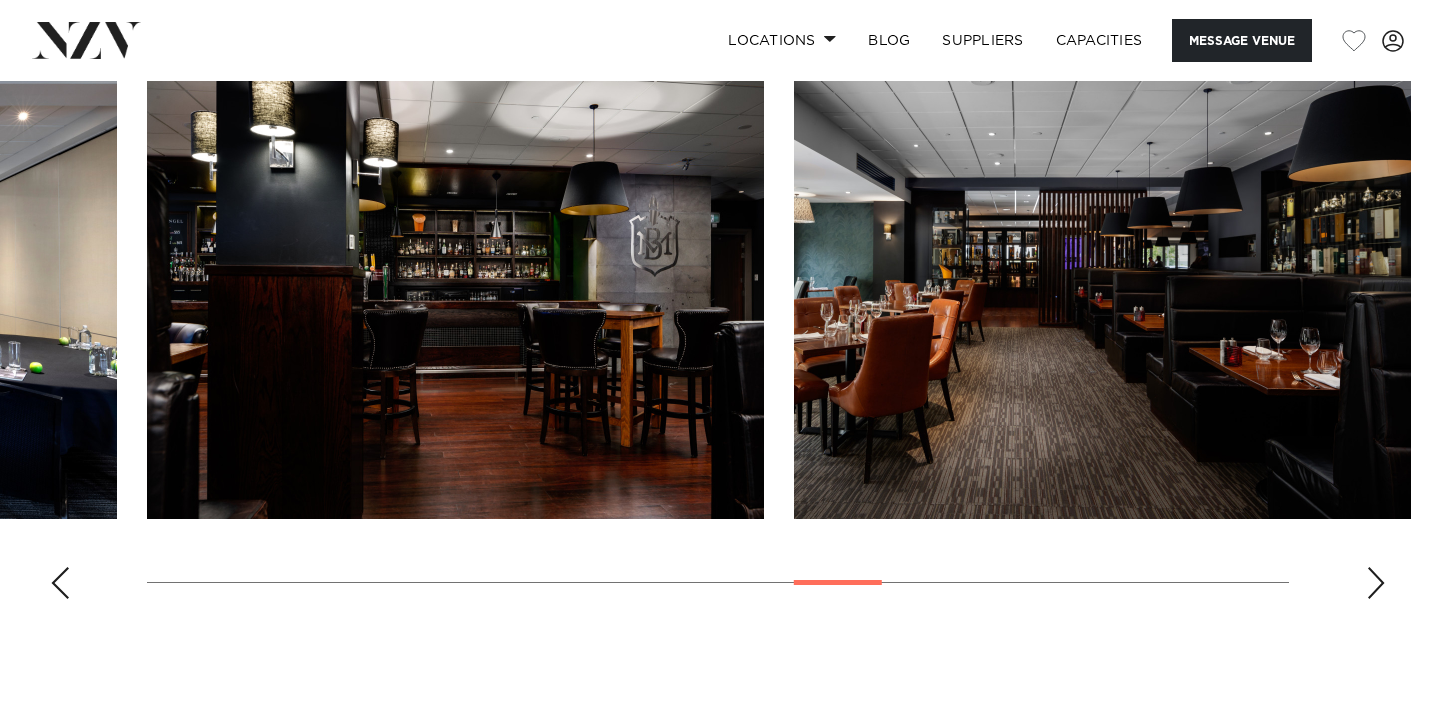 click at bounding box center [1376, 583] 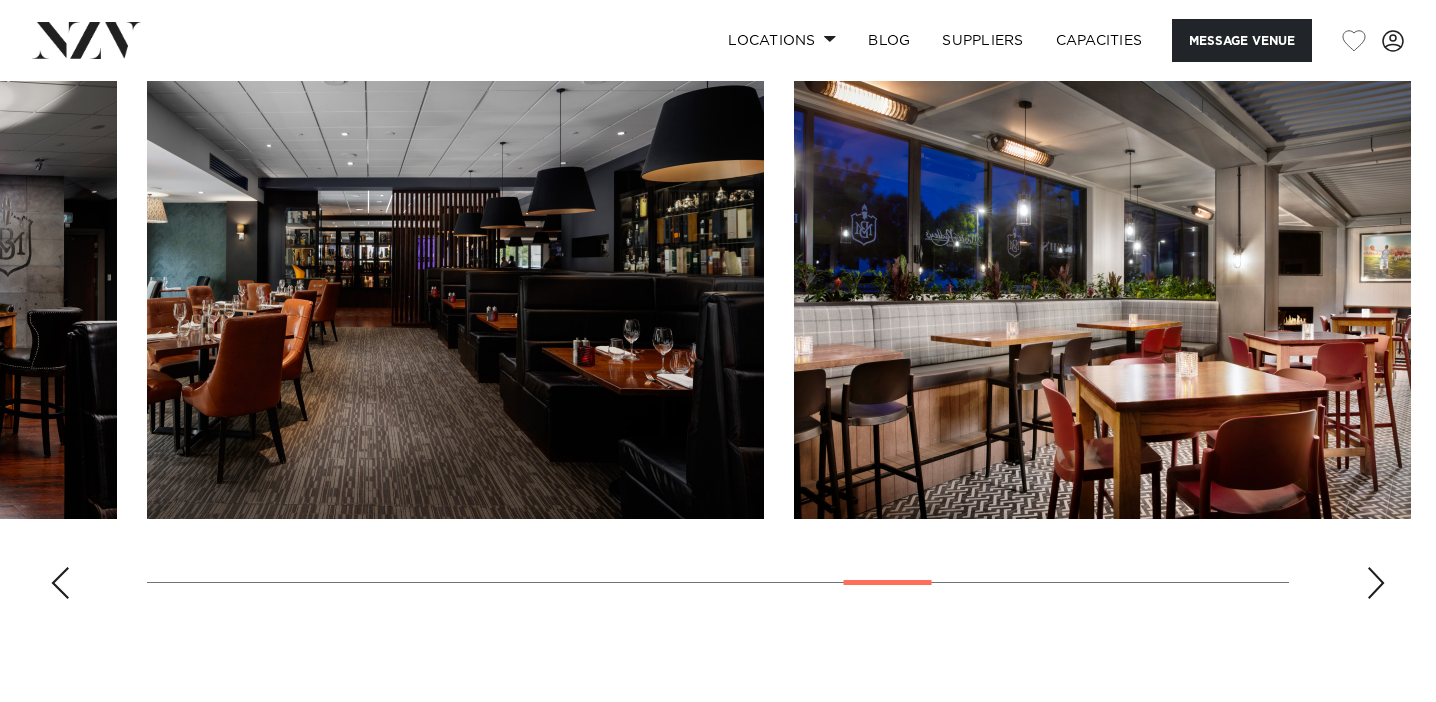 click at bounding box center [1376, 583] 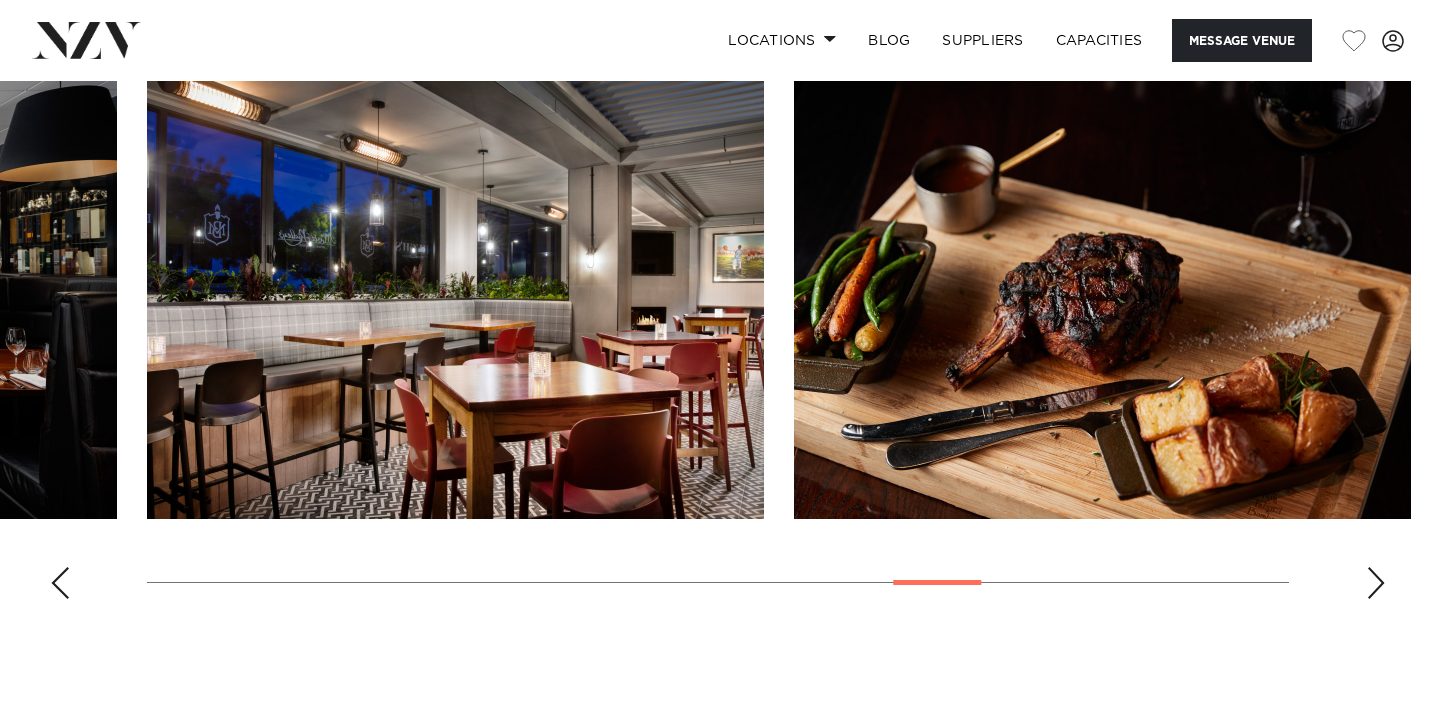 click at bounding box center (1376, 583) 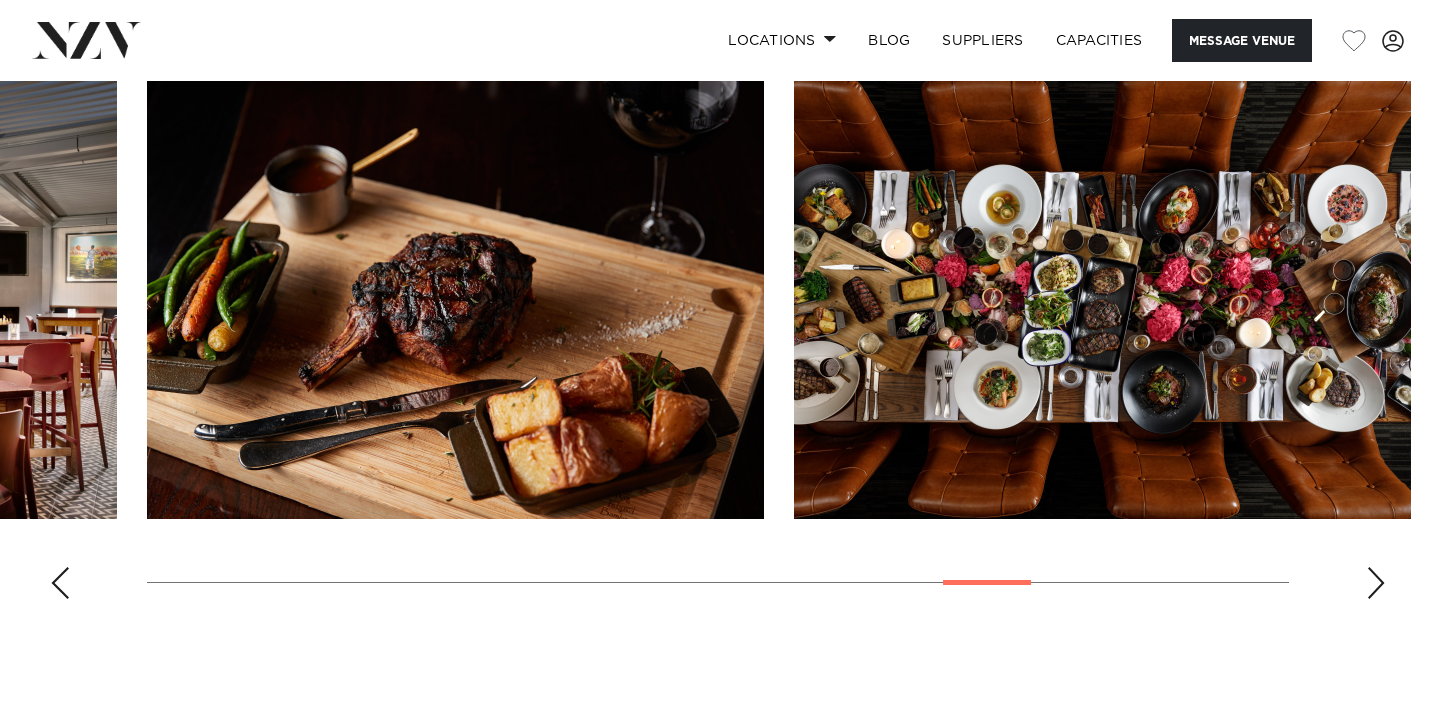 click at bounding box center [1376, 583] 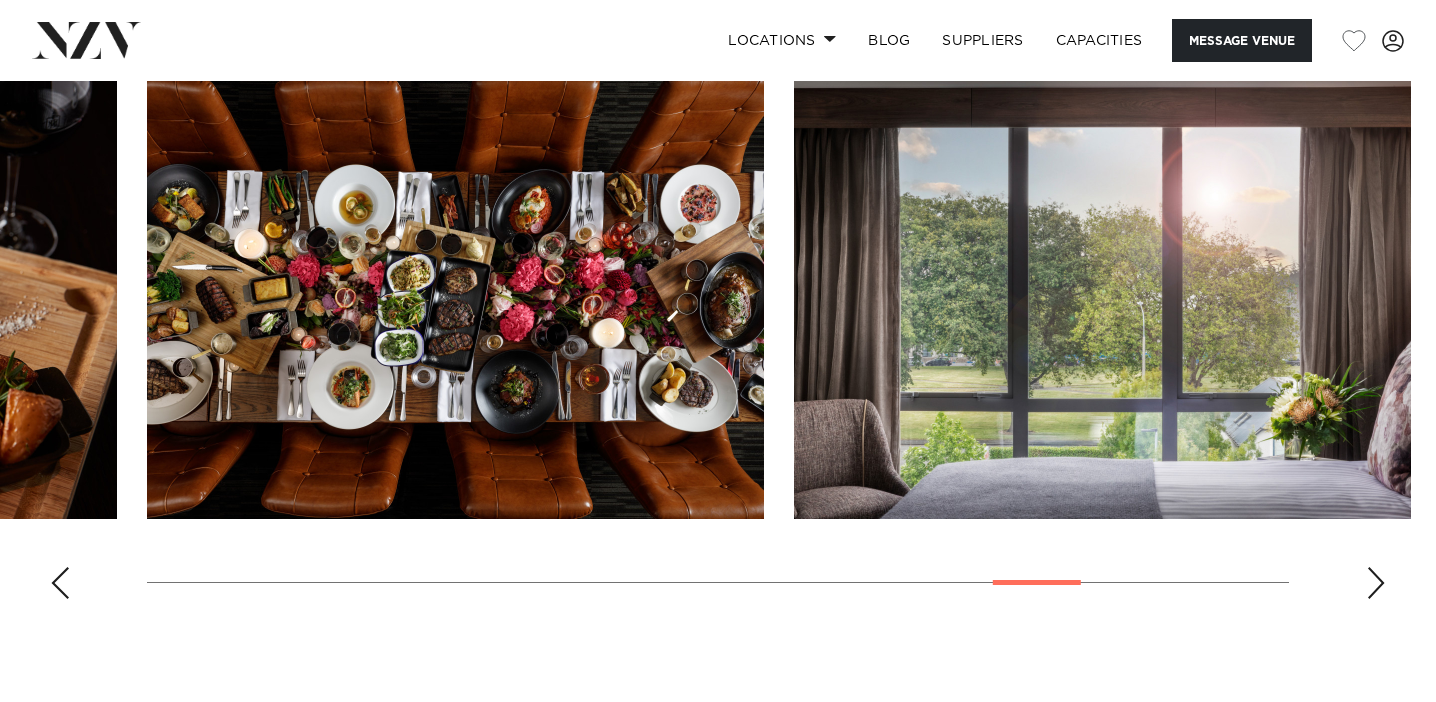 click at bounding box center [1376, 583] 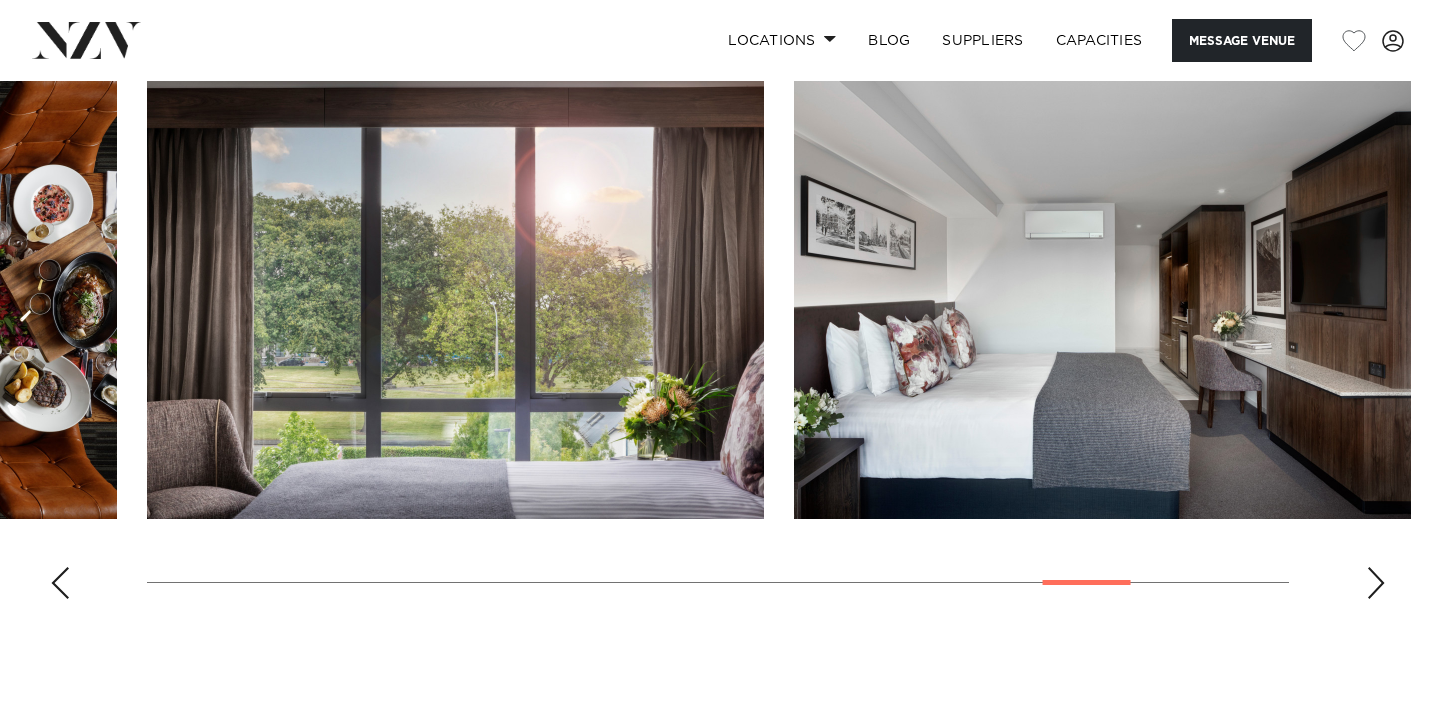 click at bounding box center [1376, 583] 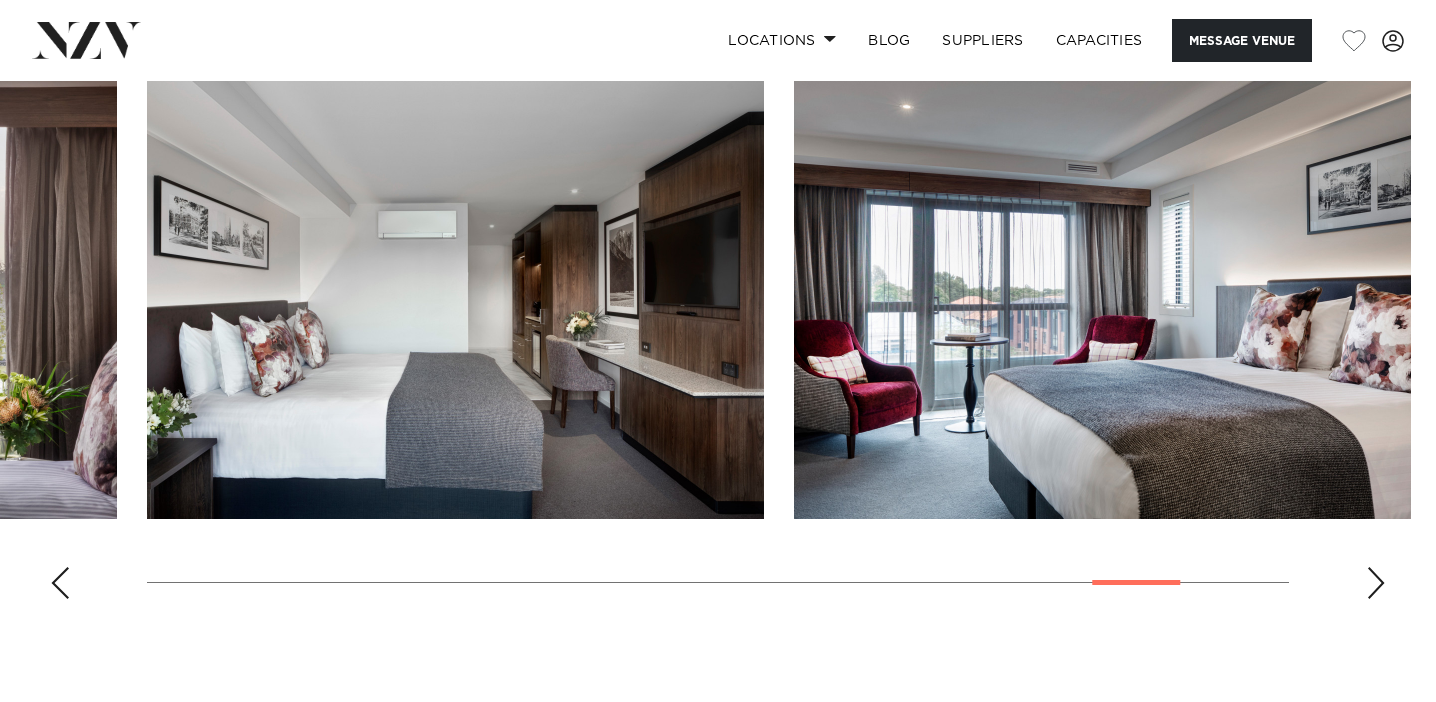click at bounding box center (1376, 583) 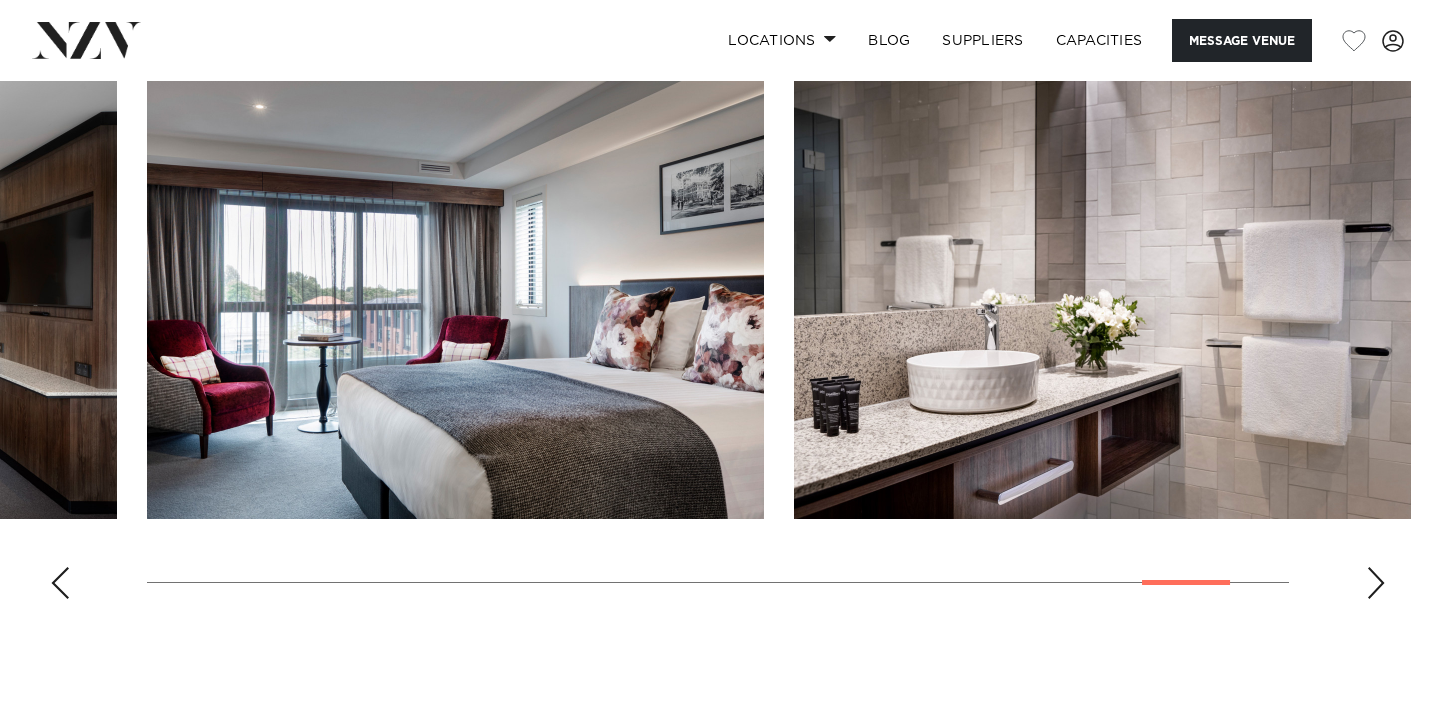 click at bounding box center (1376, 583) 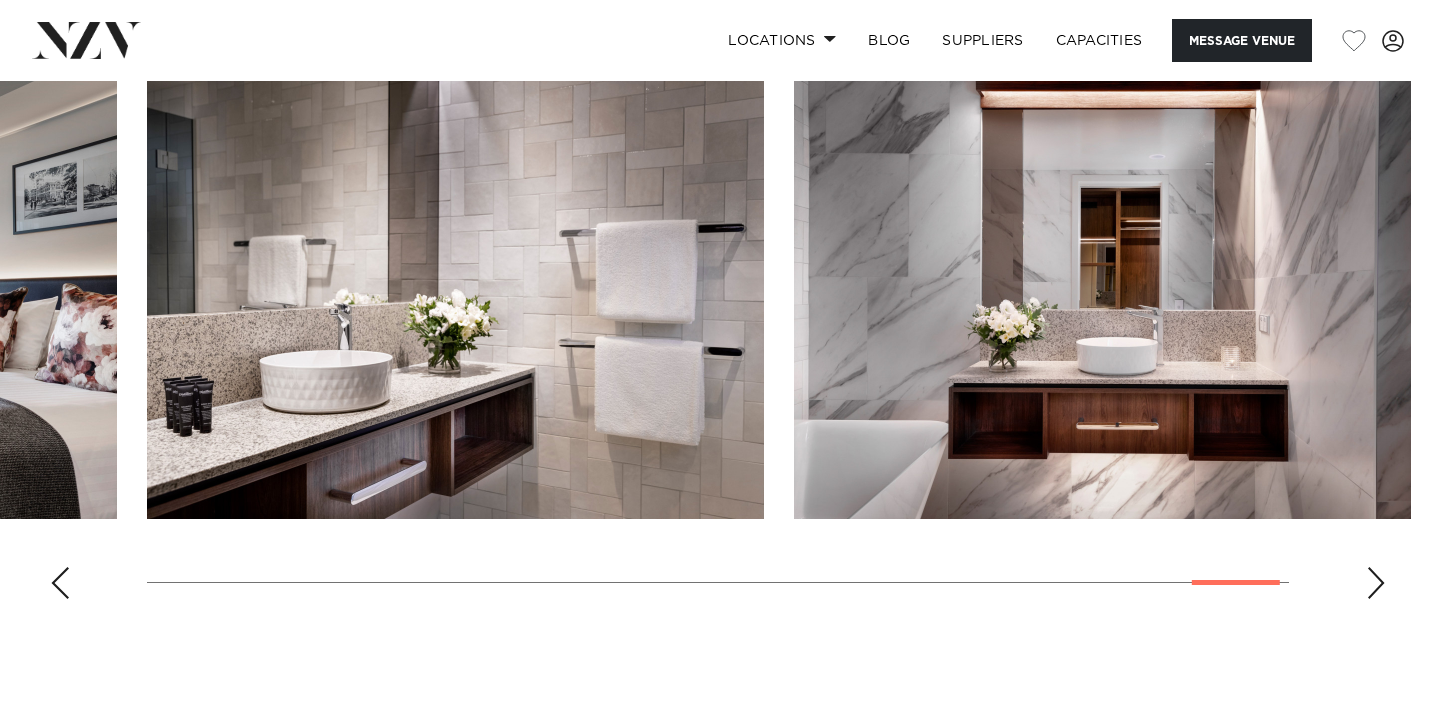 click at bounding box center [1376, 583] 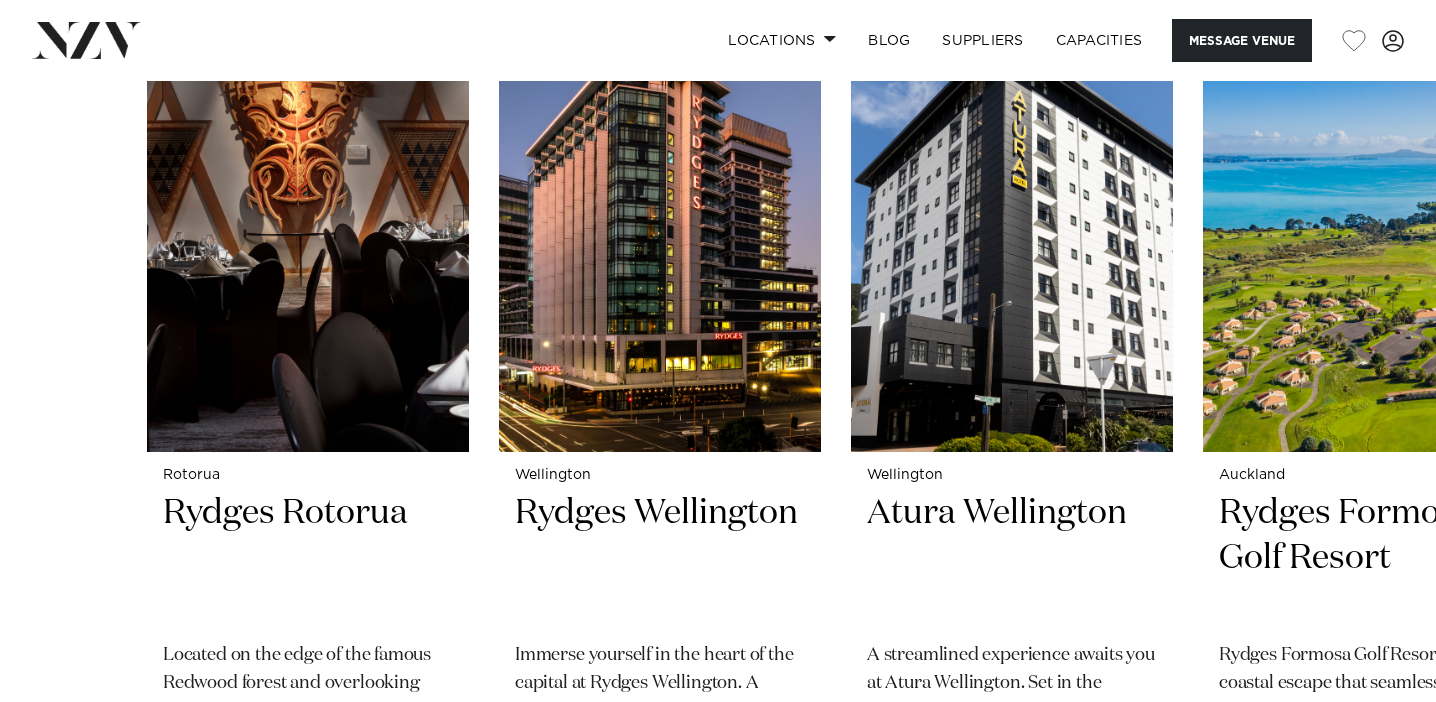 scroll, scrollTop: 5170, scrollLeft: 0, axis: vertical 